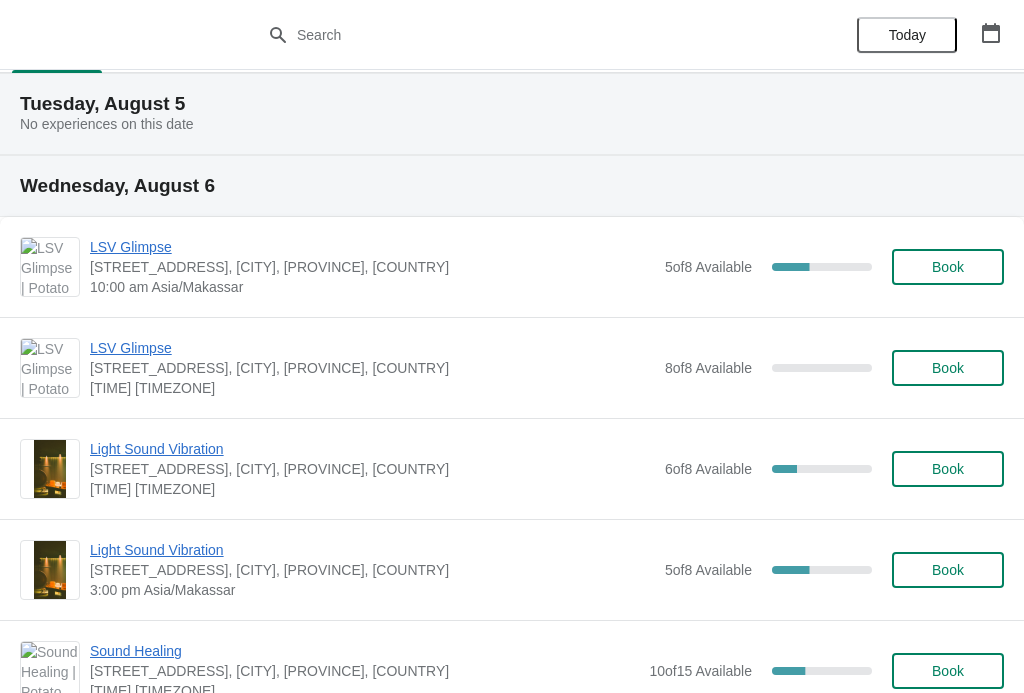 scroll, scrollTop: 82, scrollLeft: 0, axis: vertical 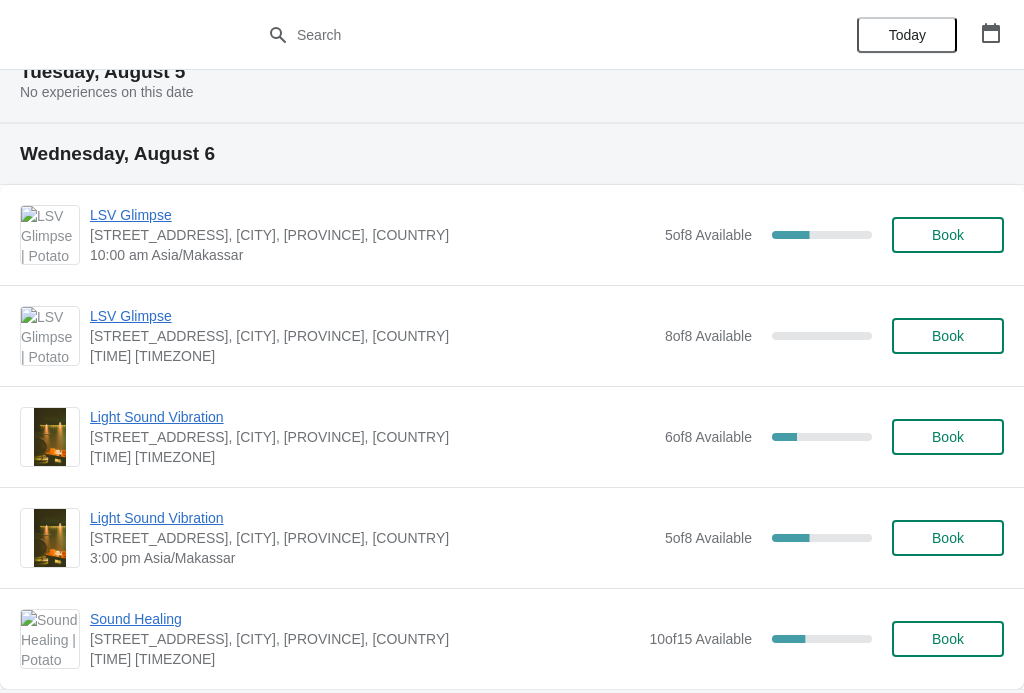 click on "Light Sound Vibration" at bounding box center (372, 518) 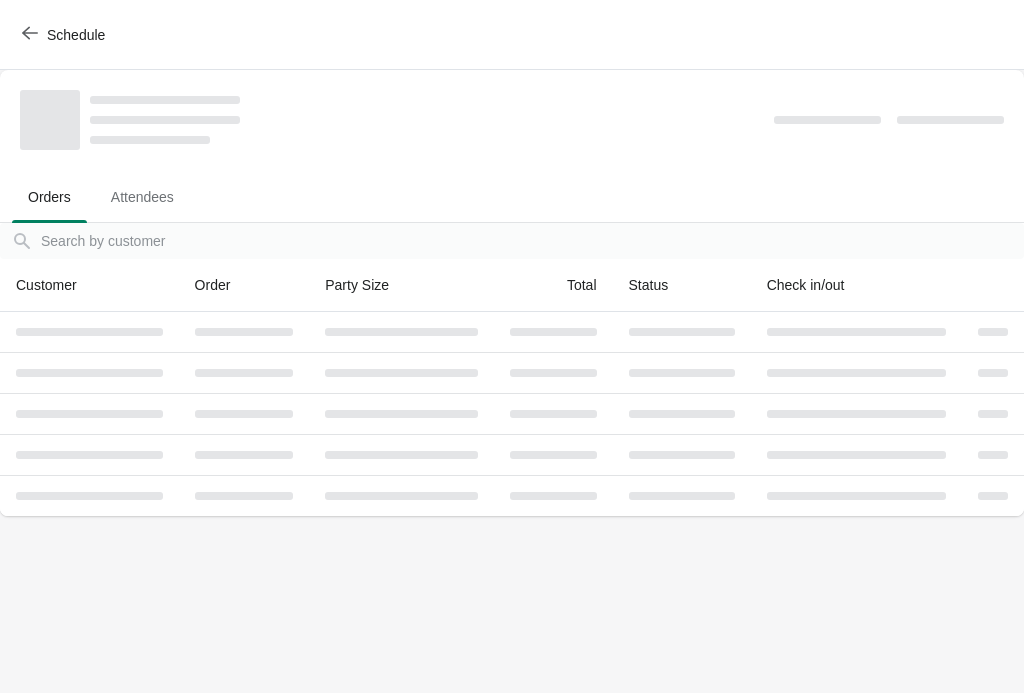 scroll, scrollTop: 0, scrollLeft: 0, axis: both 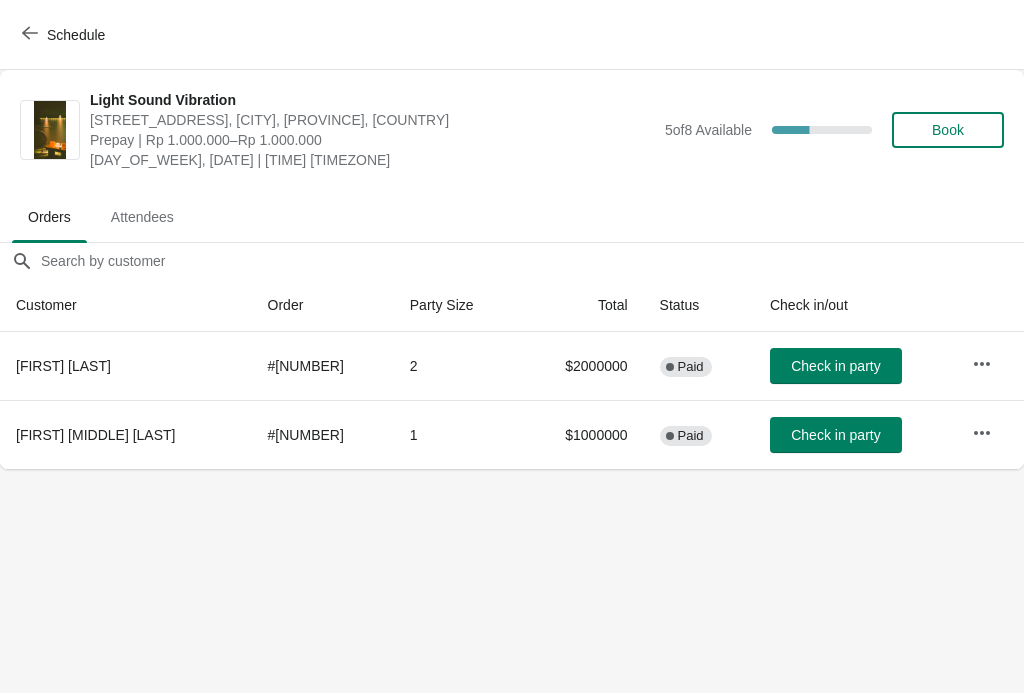 click on "Book" at bounding box center [948, 130] 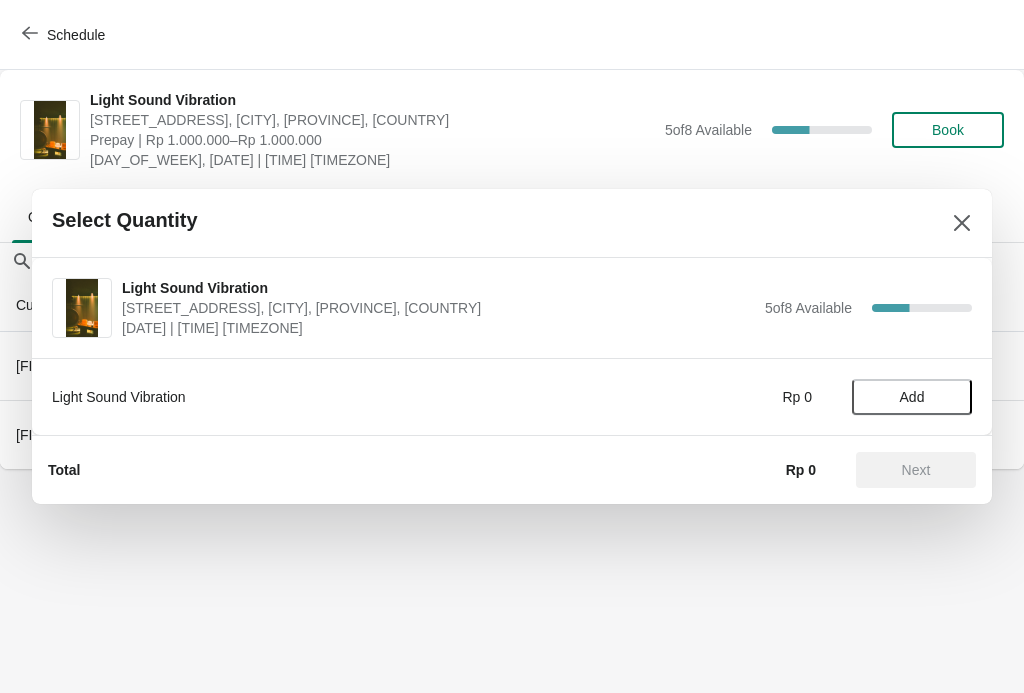 click on "Add" at bounding box center [912, 397] 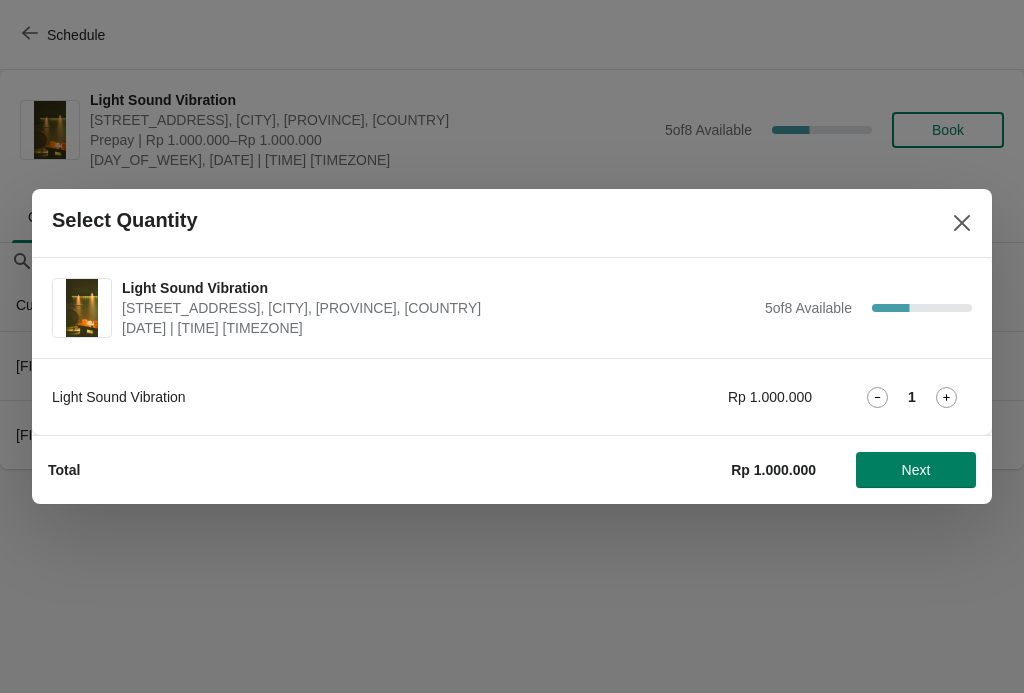 click on "Next" at bounding box center [916, 470] 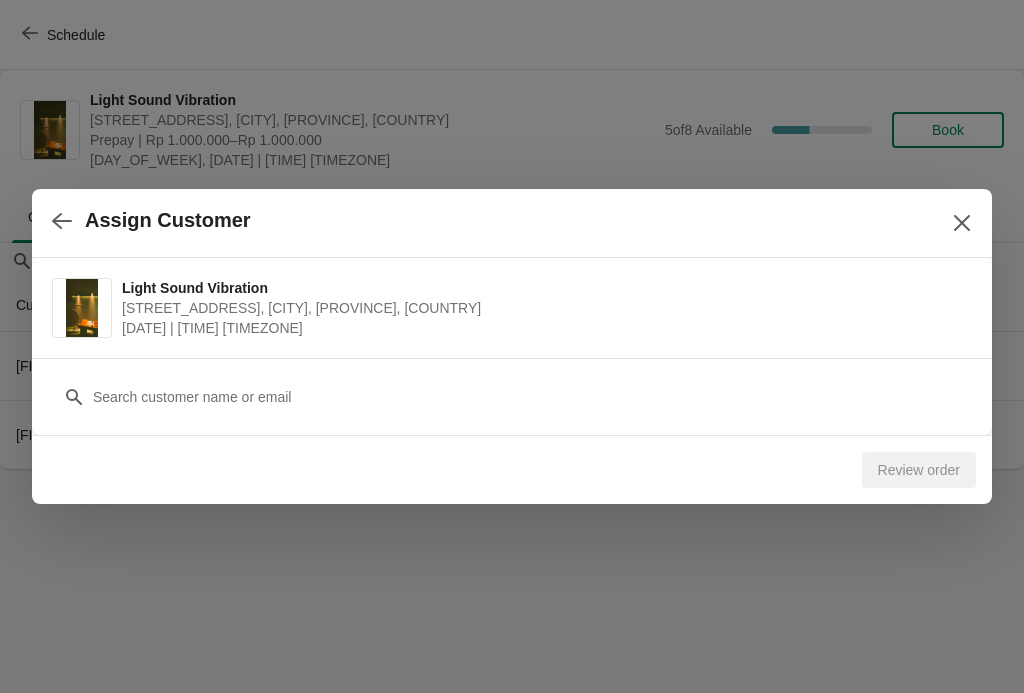 click on "Customer" at bounding box center [512, 387] 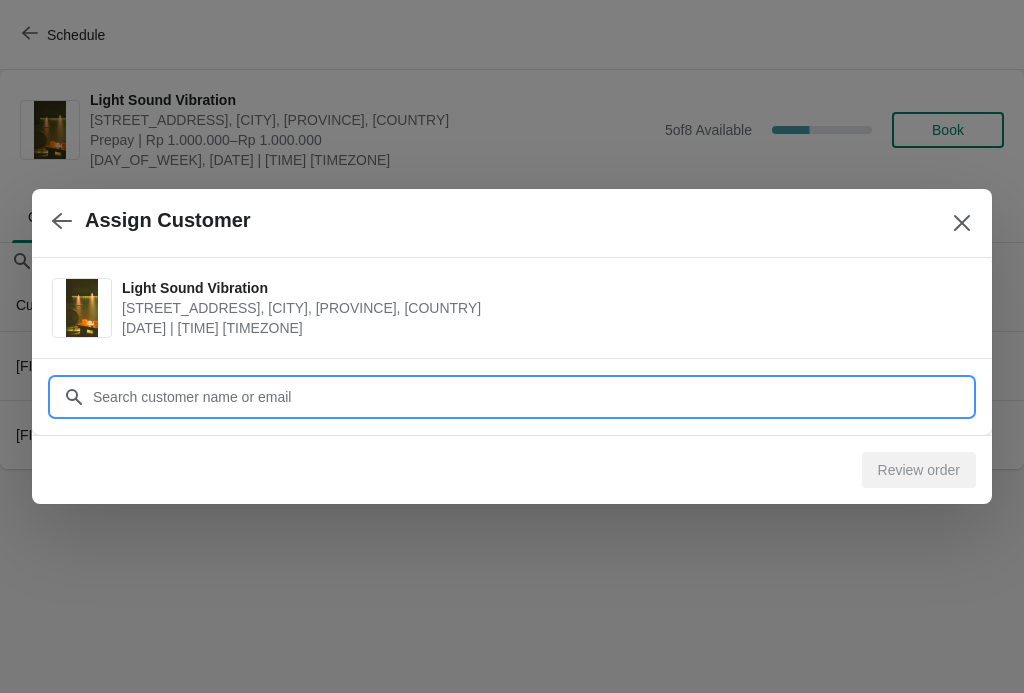 click on "Customer" at bounding box center [532, 397] 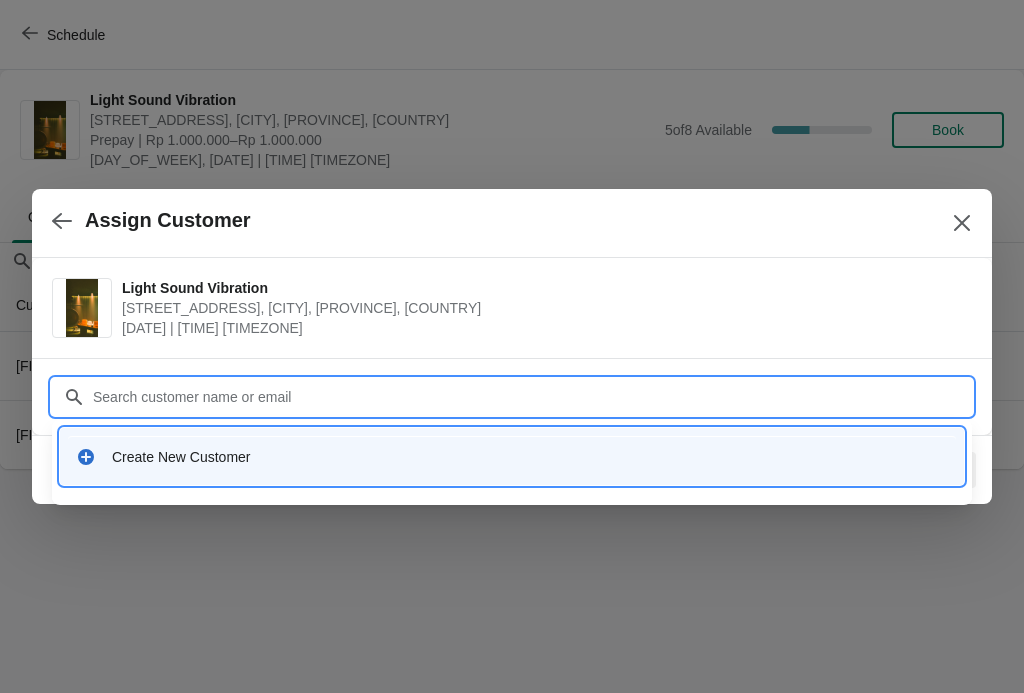 click on "Create New Customer" at bounding box center [512, 456] 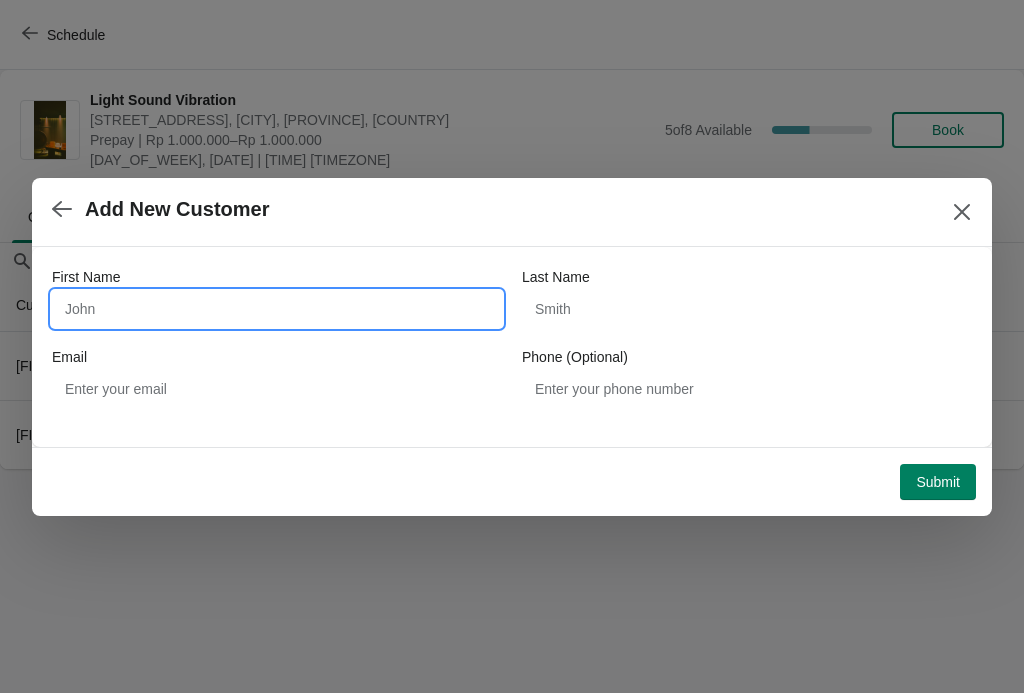 click on "First Name" at bounding box center [277, 309] 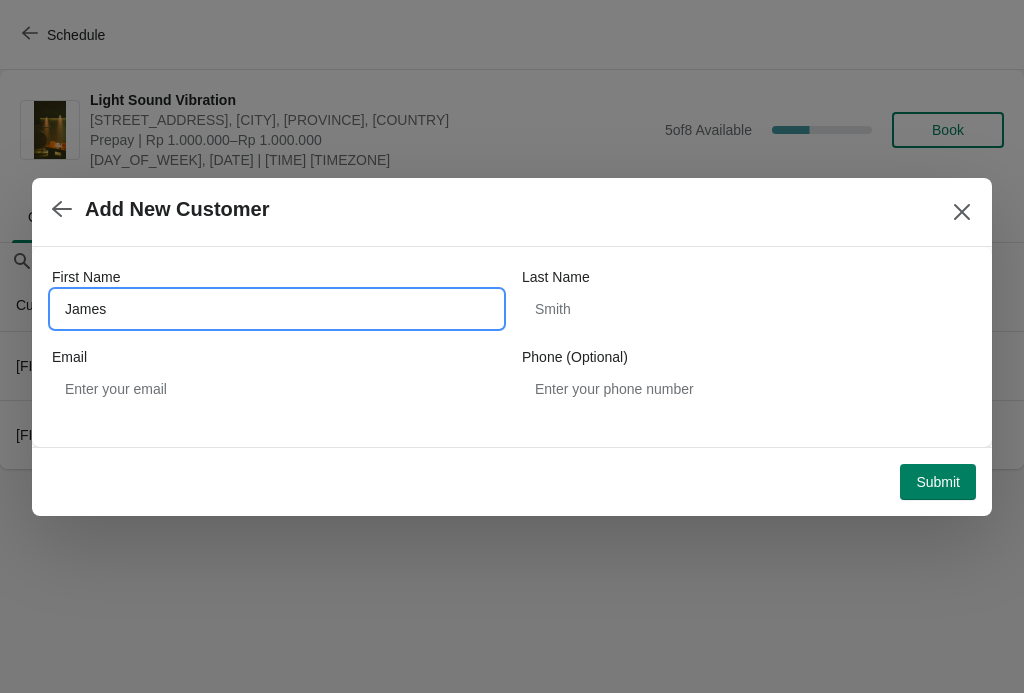 type on "James" 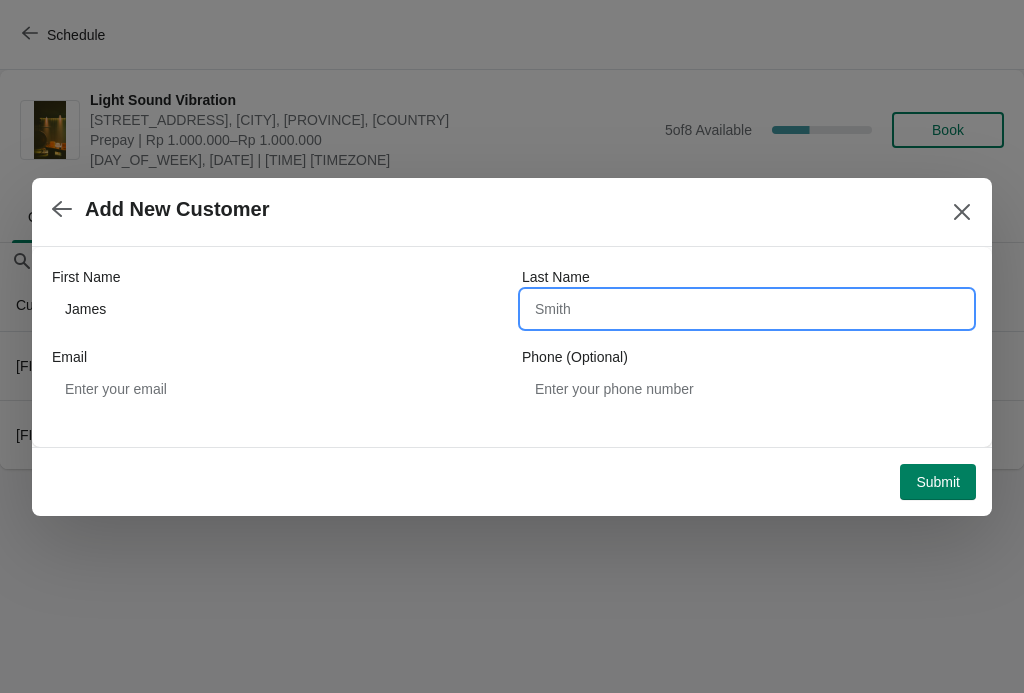 click on "Last Name" at bounding box center (747, 309) 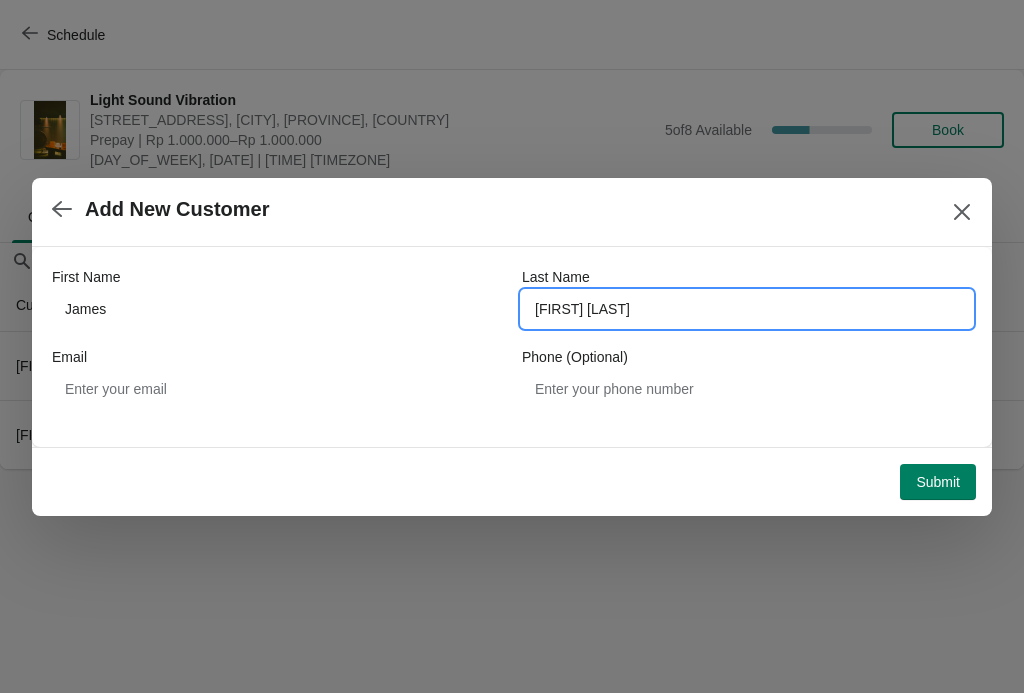 type on "Leigh Brooks" 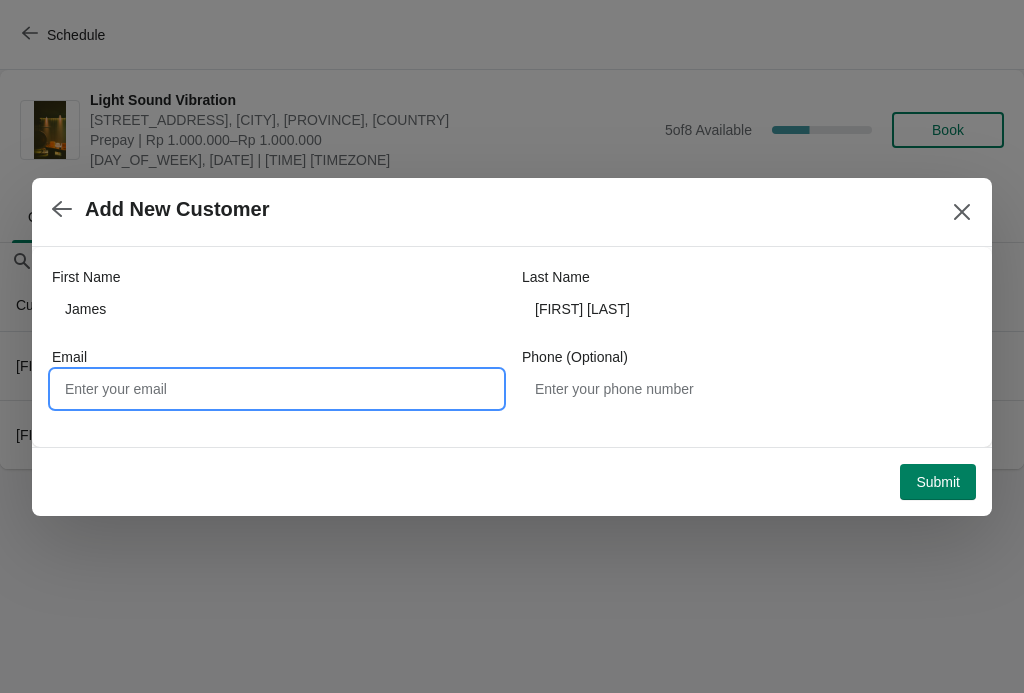 click on "Email" at bounding box center (277, 389) 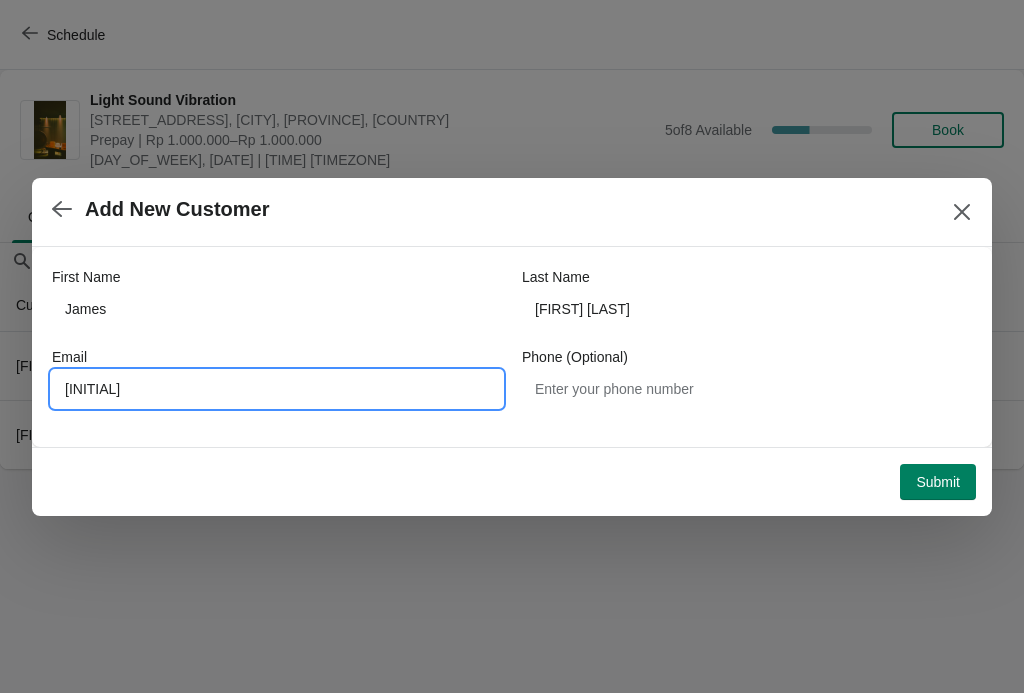 type on "J" 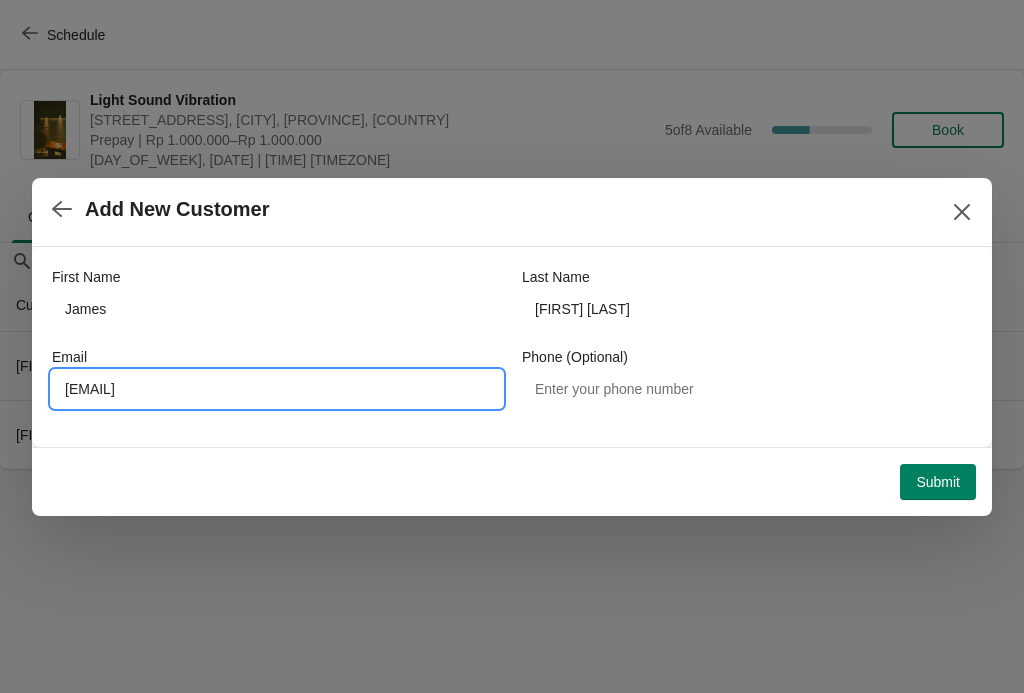 type on "jayybrooks@live.co.uk" 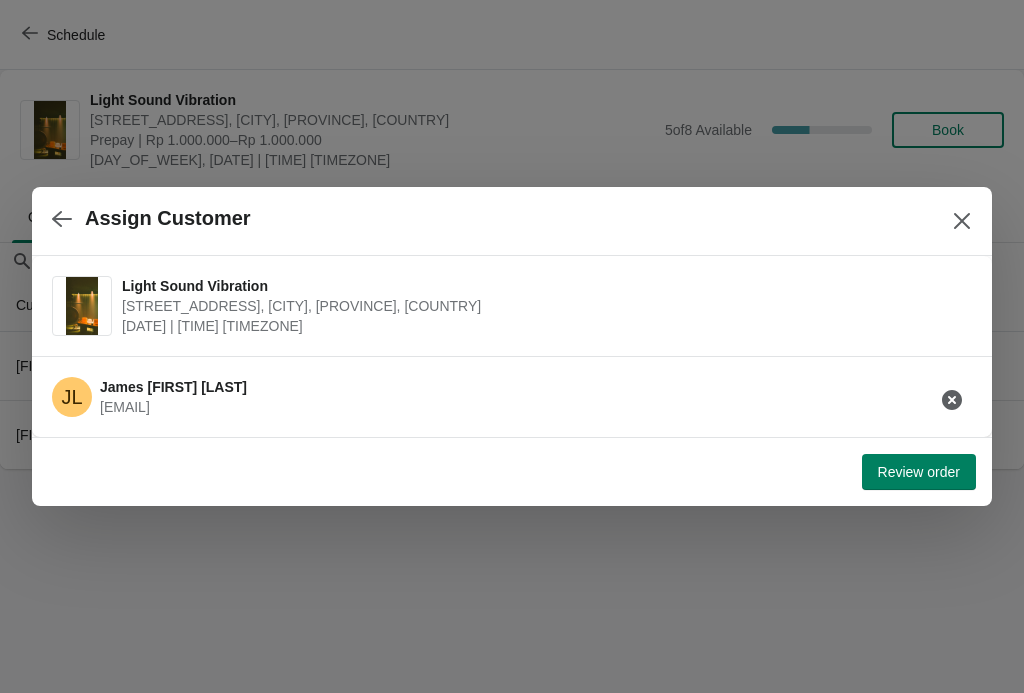 click on "JL James   Leigh Brooks jayybrooks@live.co.uk" at bounding box center (504, 389) 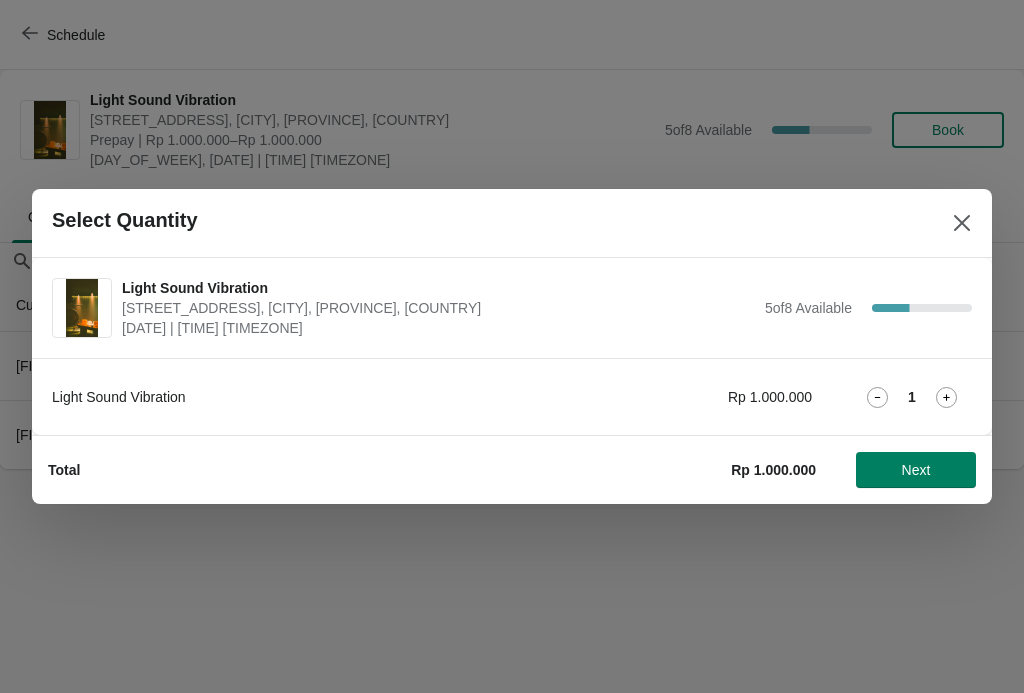 click on "Next" at bounding box center [916, 470] 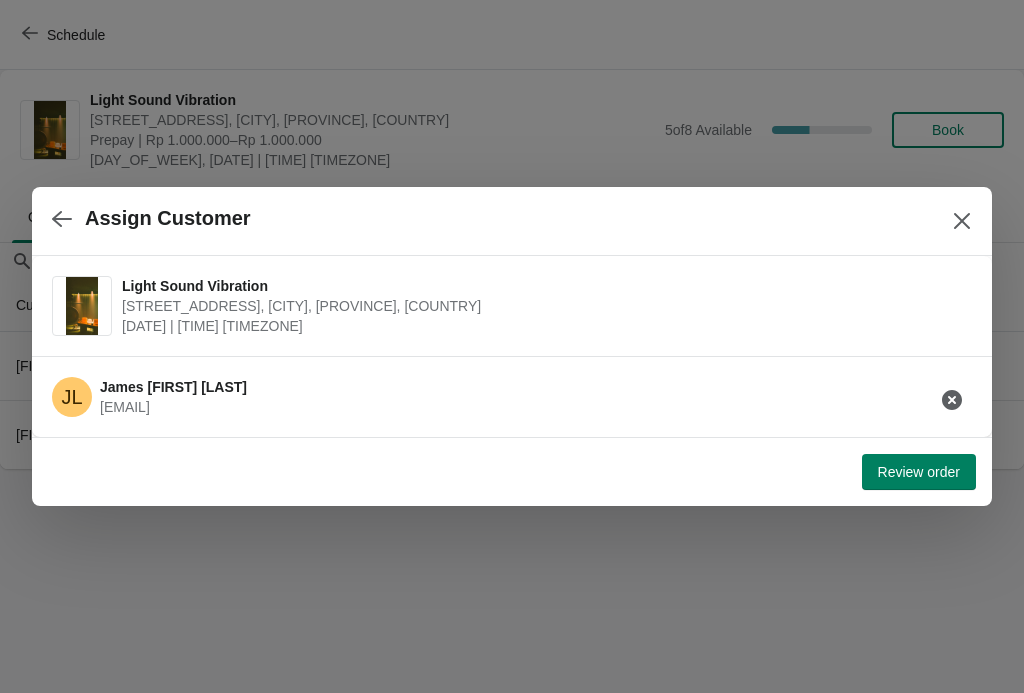 click on "Review order" at bounding box center (919, 472) 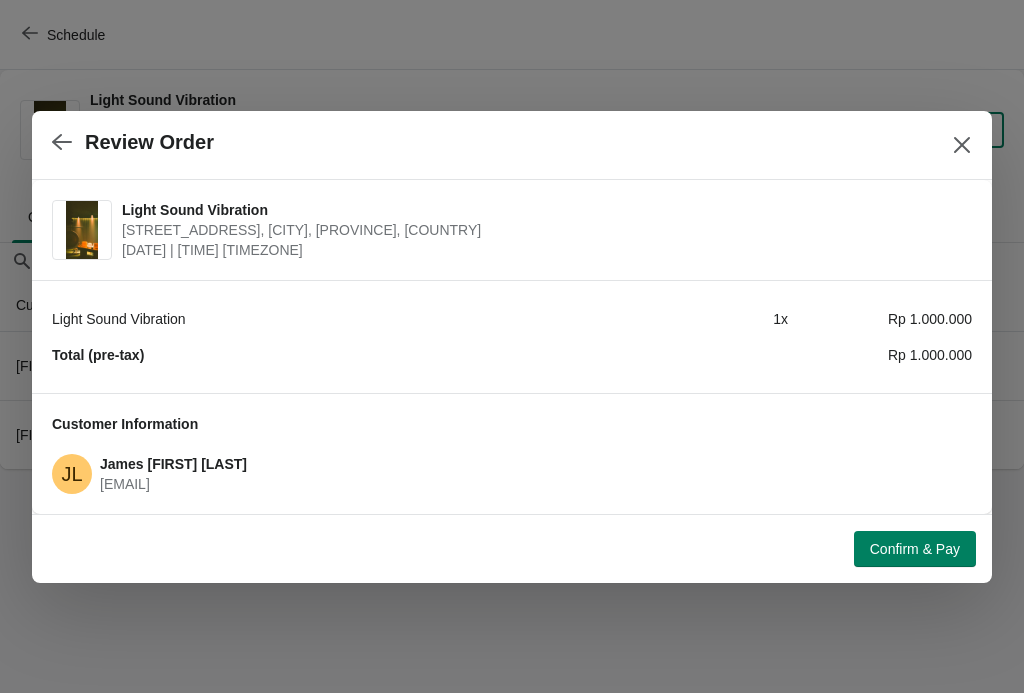 click on "Confirm & Pay" at bounding box center [915, 549] 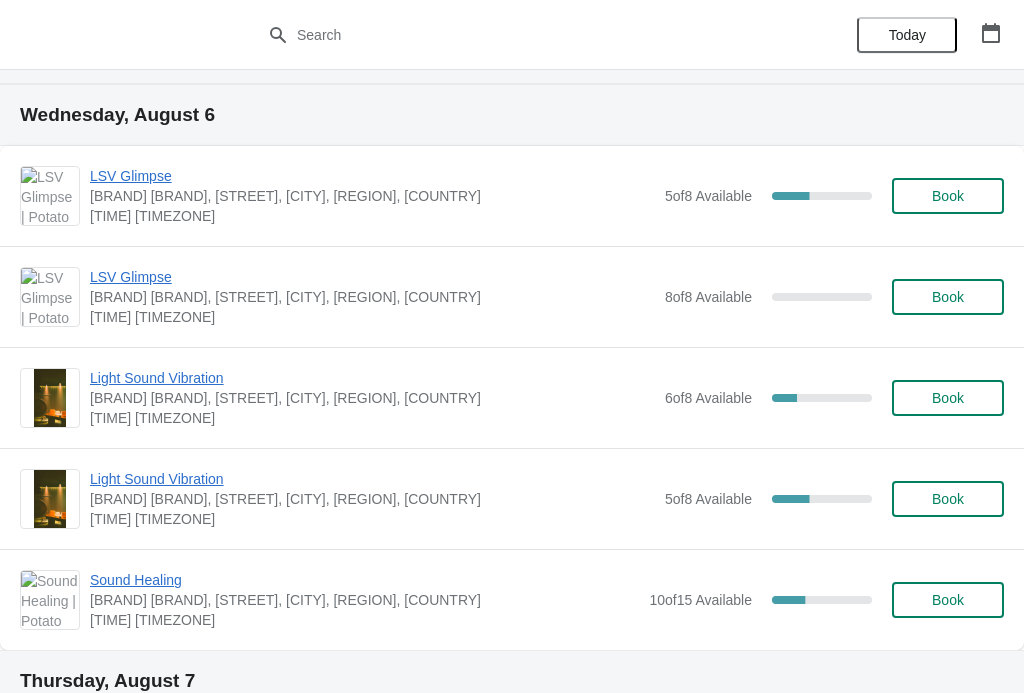 scroll, scrollTop: 124, scrollLeft: 0, axis: vertical 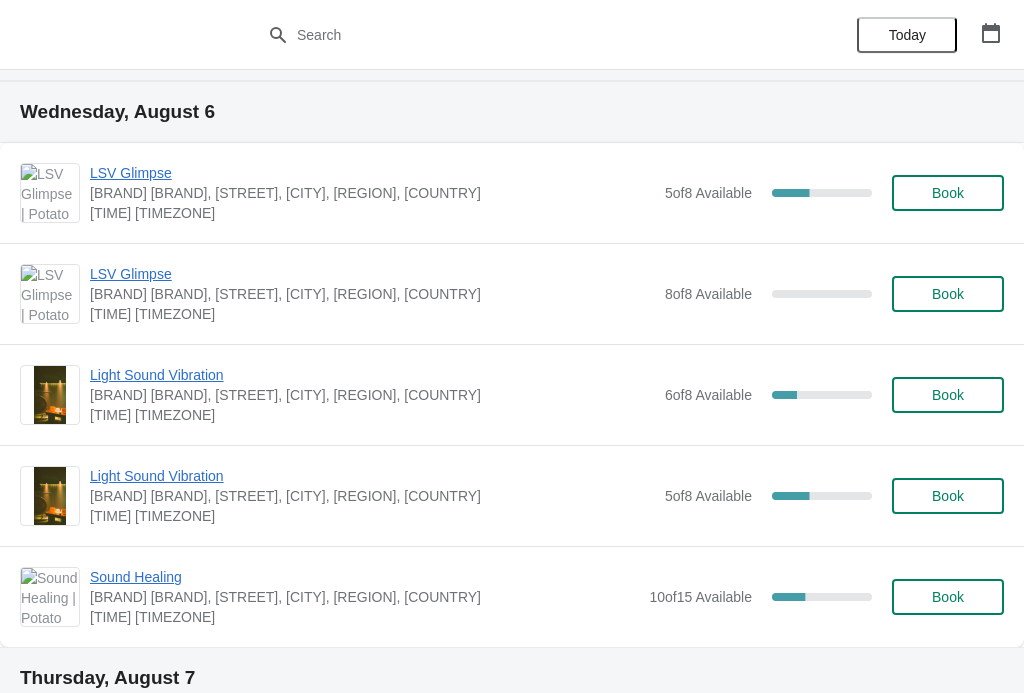 click on "Book" at bounding box center (948, 294) 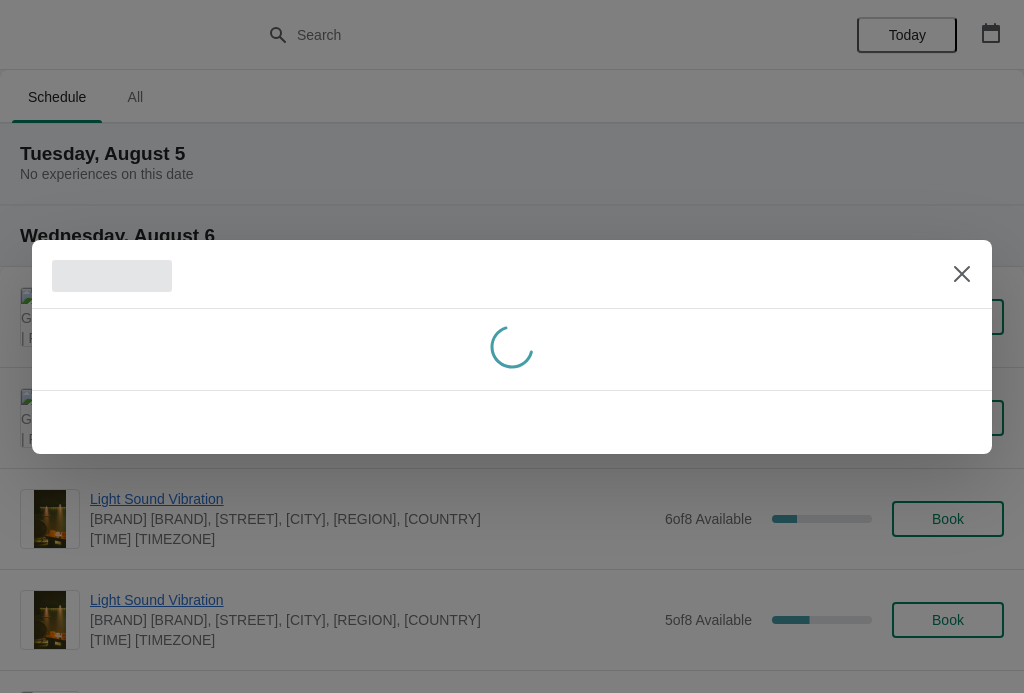 scroll, scrollTop: 0, scrollLeft: 0, axis: both 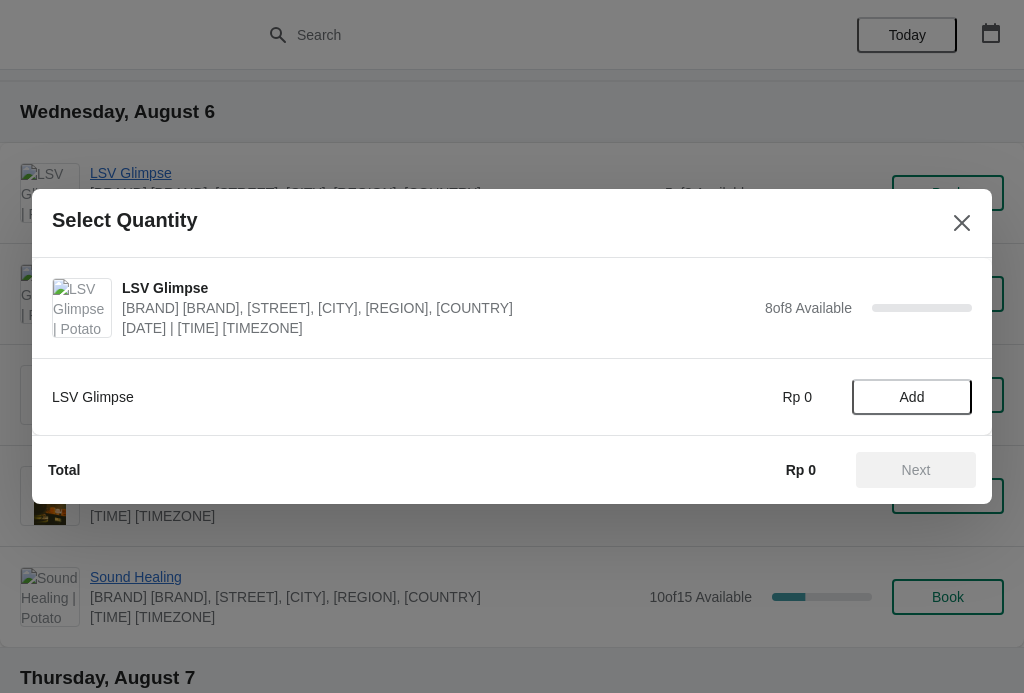 click on "Add" at bounding box center [912, 397] 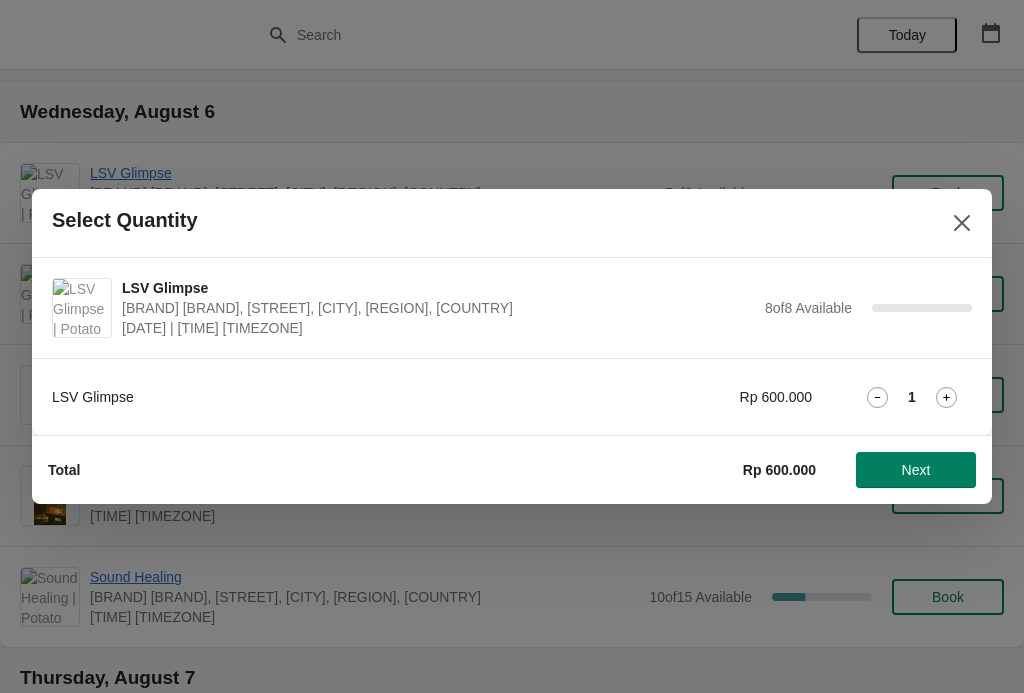 click on "Next" at bounding box center [916, 470] 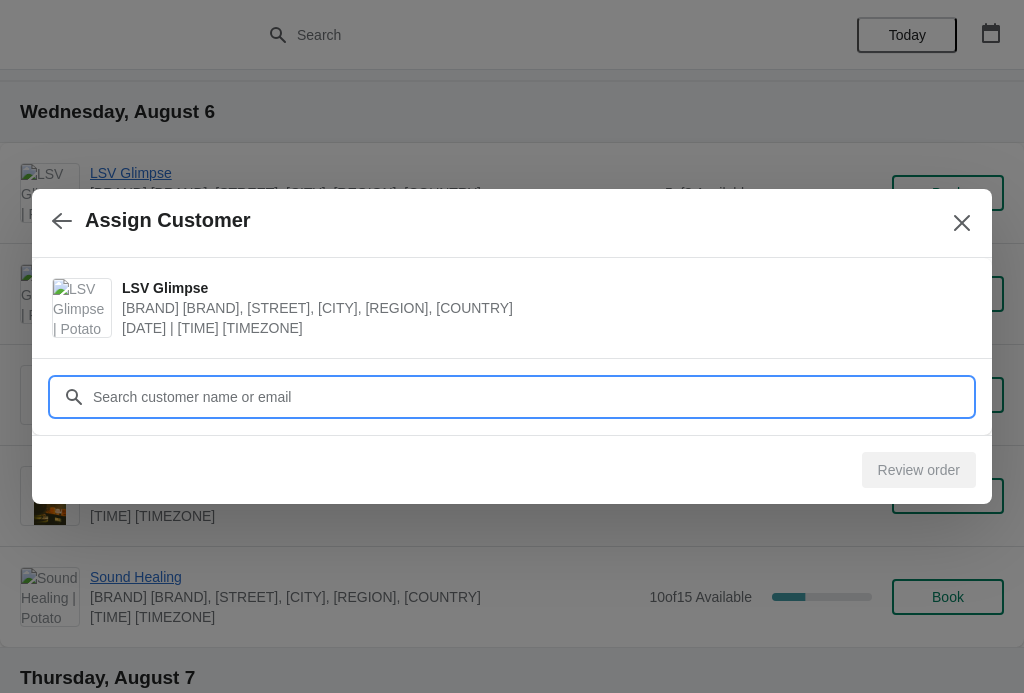 click on "Assign Customer LSV Glimpse Potato Head Suites & Studios, Jalan Petitenget, Seminyak, Badung Regency, Bali, Indonesia August 6 | 11:00 am Asia/Makassar Customer Review order" at bounding box center (512, 4004) 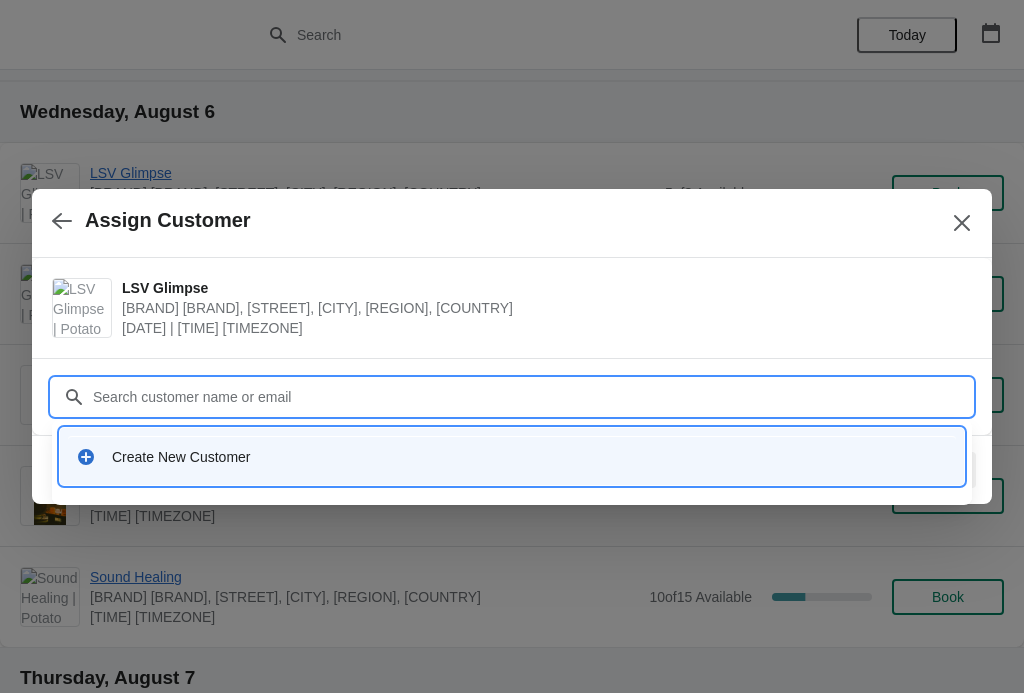 click on "Create New Customer" at bounding box center [512, 456] 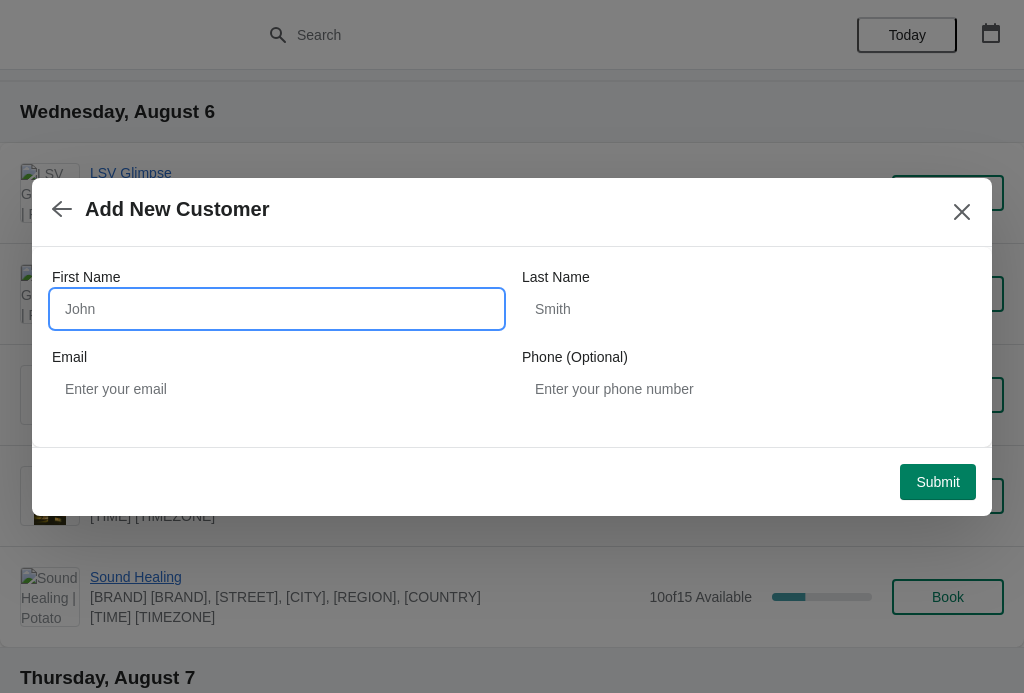 click on "First Name" at bounding box center (277, 309) 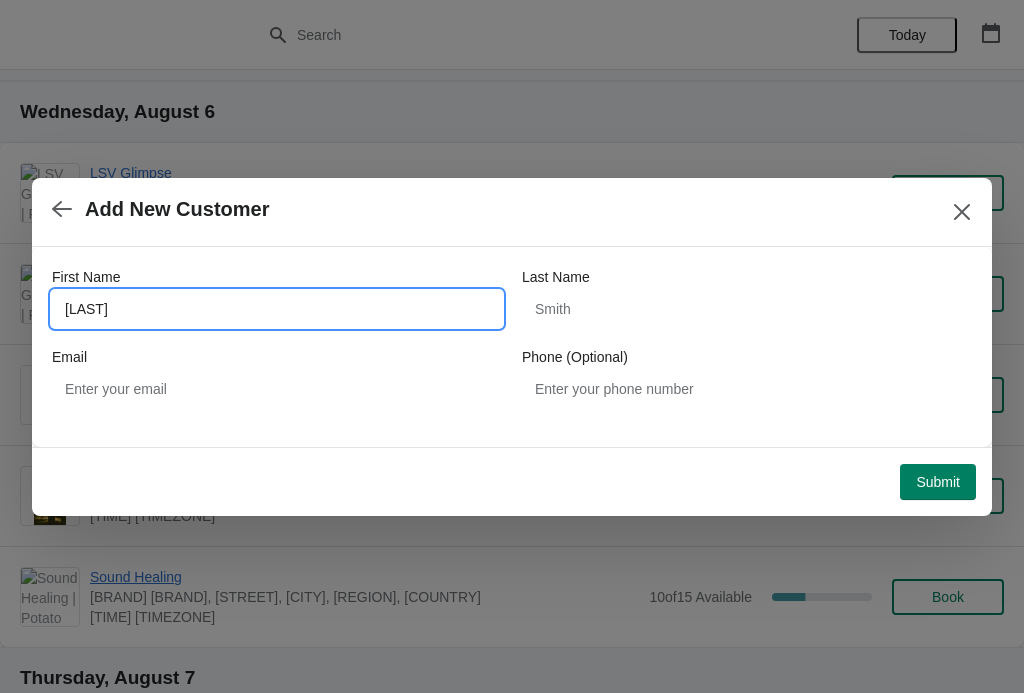 type on "Huimin" 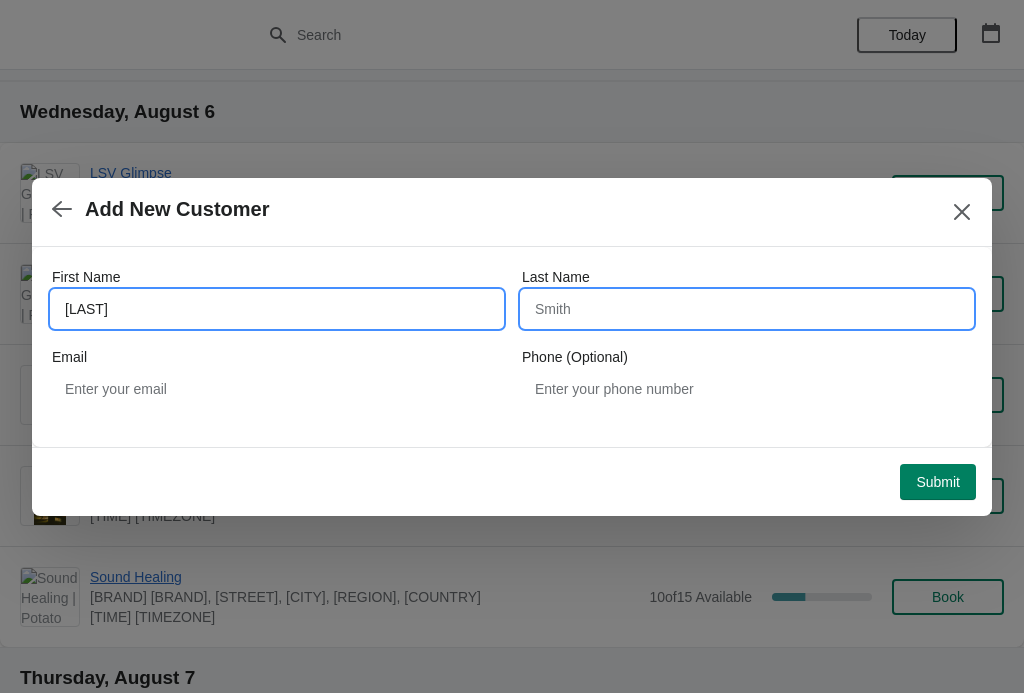 click on "Last Name" at bounding box center [747, 309] 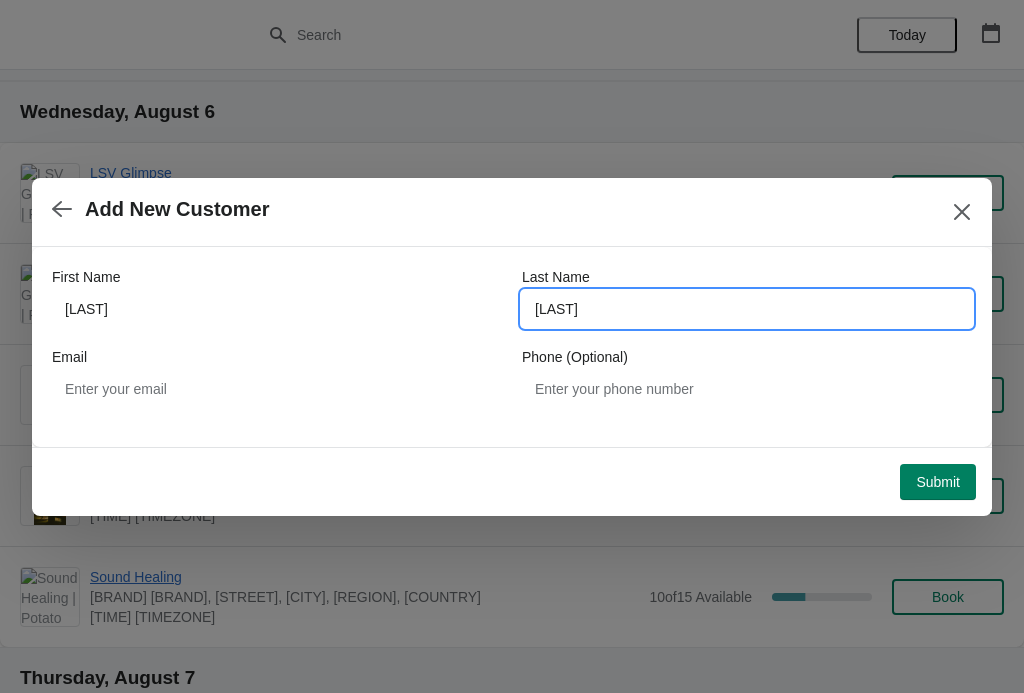 type on "Yao" 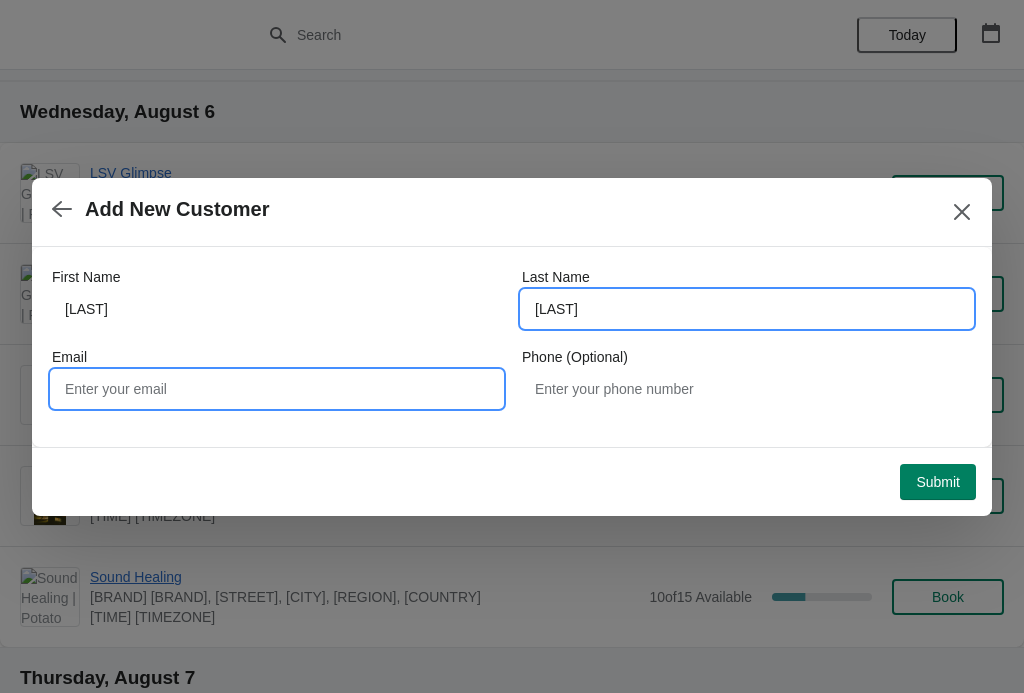 click on "Email" at bounding box center (277, 389) 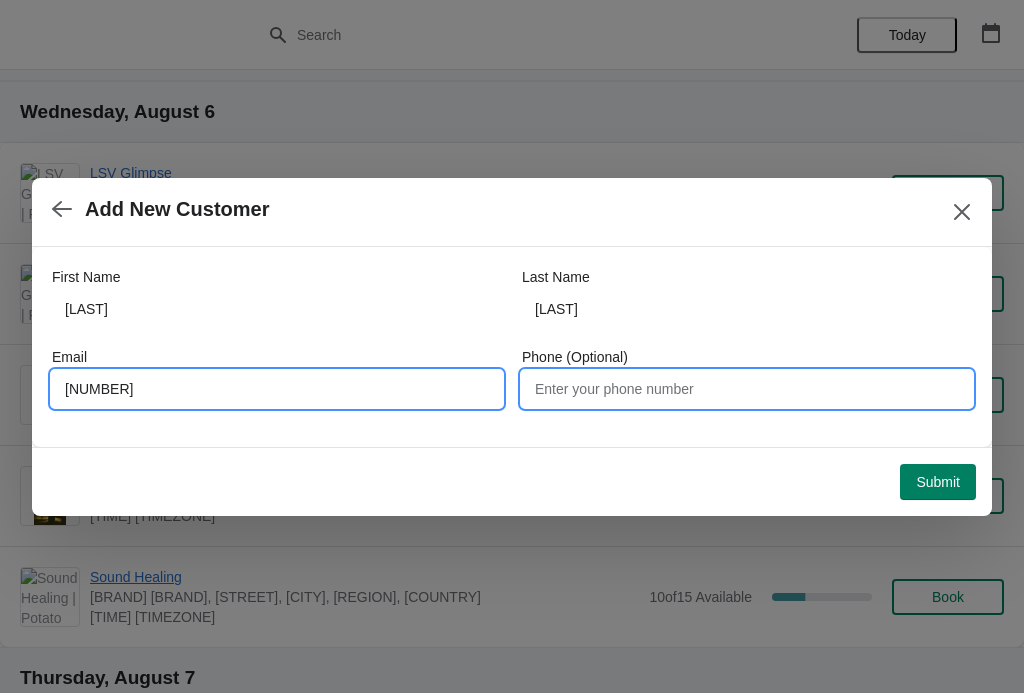 click on "Phone (Optional)" at bounding box center [747, 389] 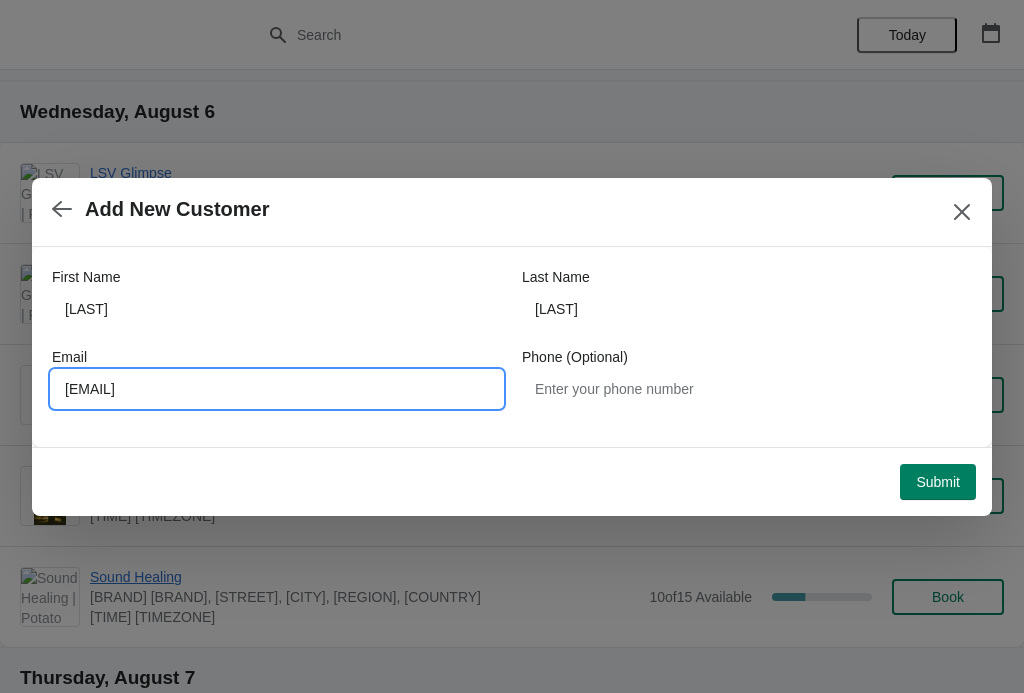 type on "3583243@qq.com" 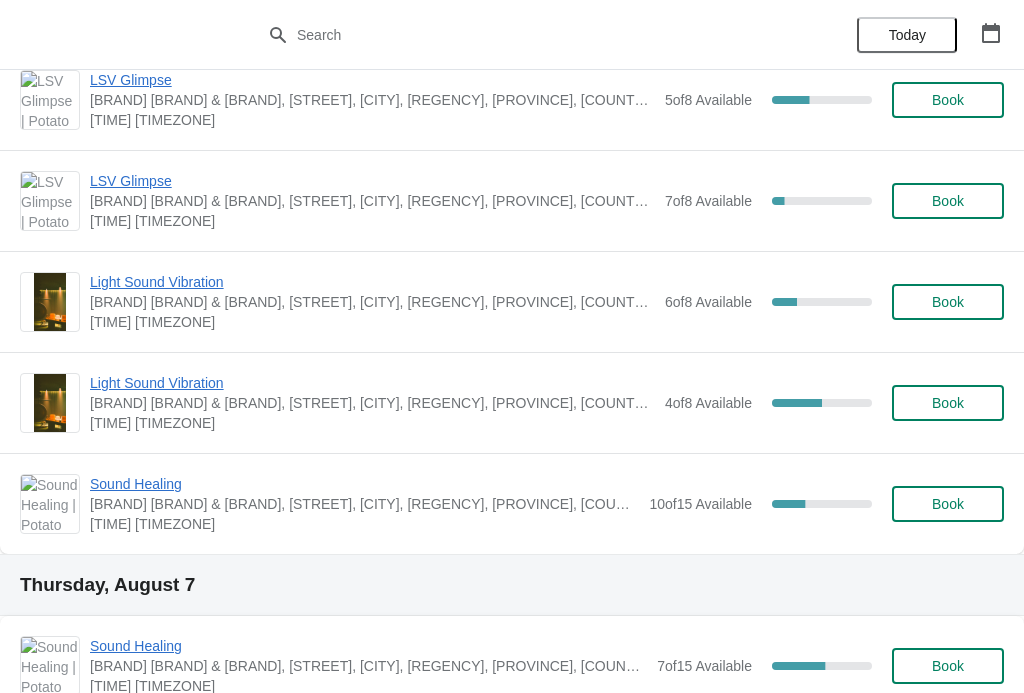 scroll, scrollTop: 218, scrollLeft: 0, axis: vertical 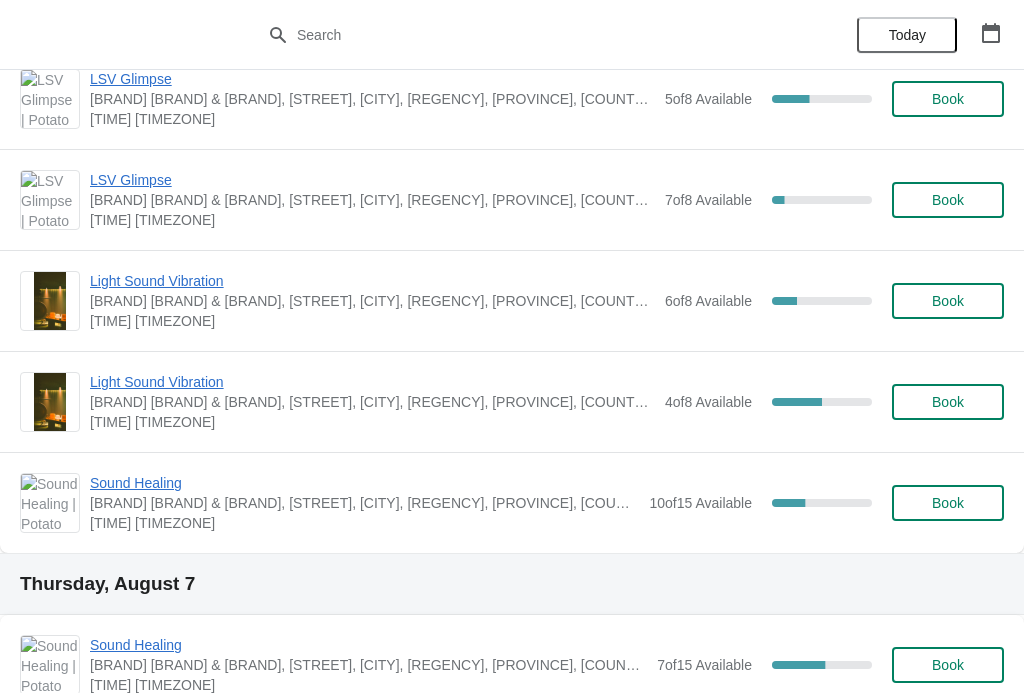 click on "Book" at bounding box center (948, 503) 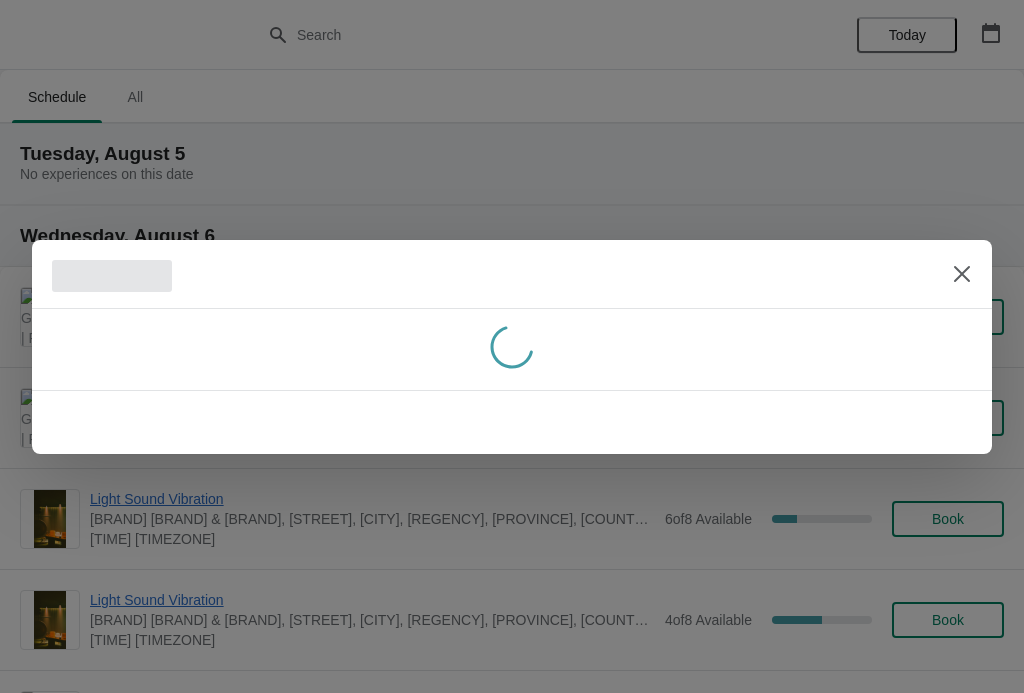 scroll, scrollTop: 0, scrollLeft: 0, axis: both 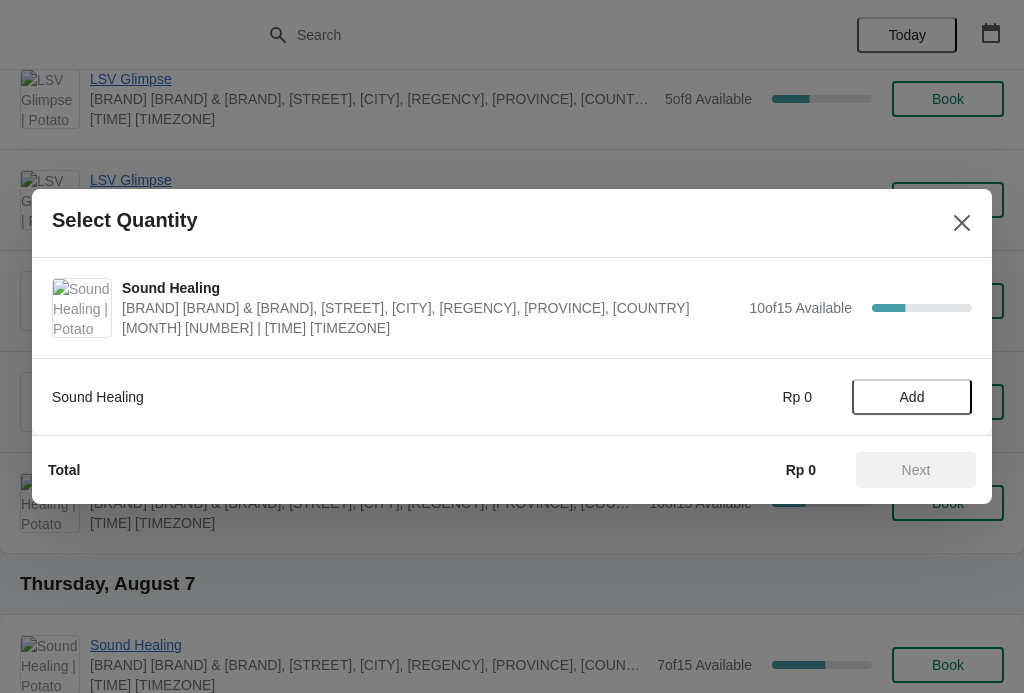 click on "Add" at bounding box center (912, 397) 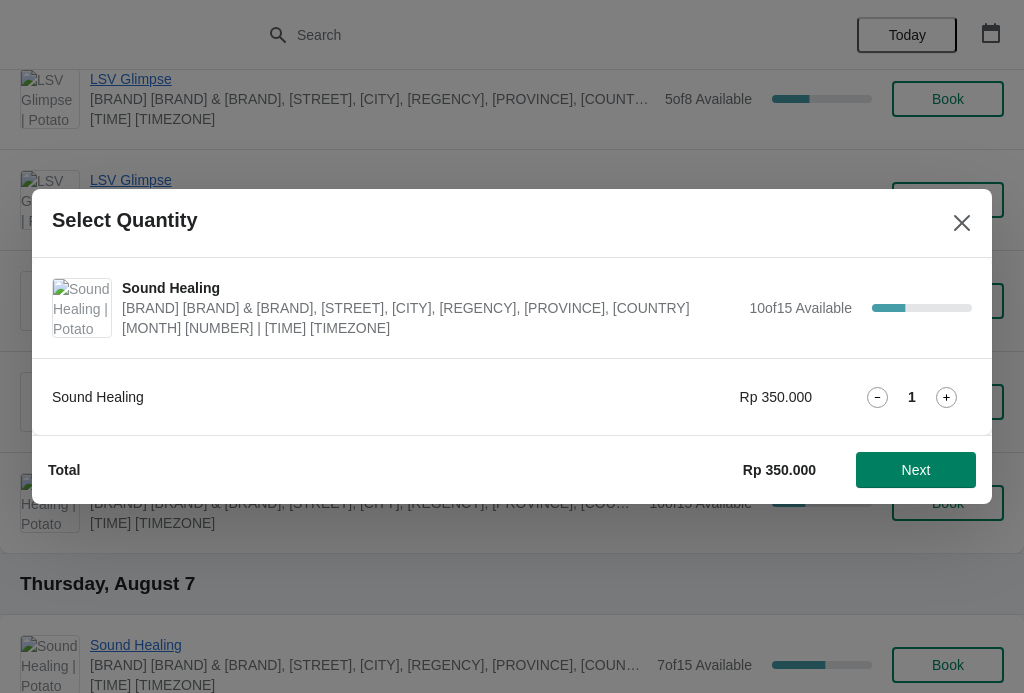 click 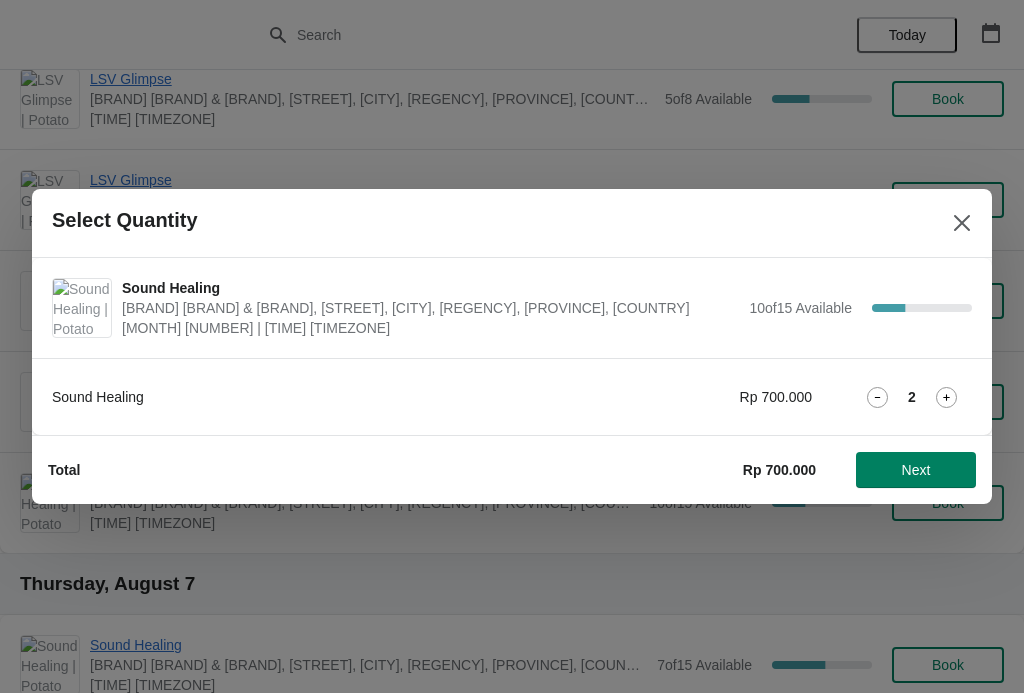click on "Next" at bounding box center [916, 470] 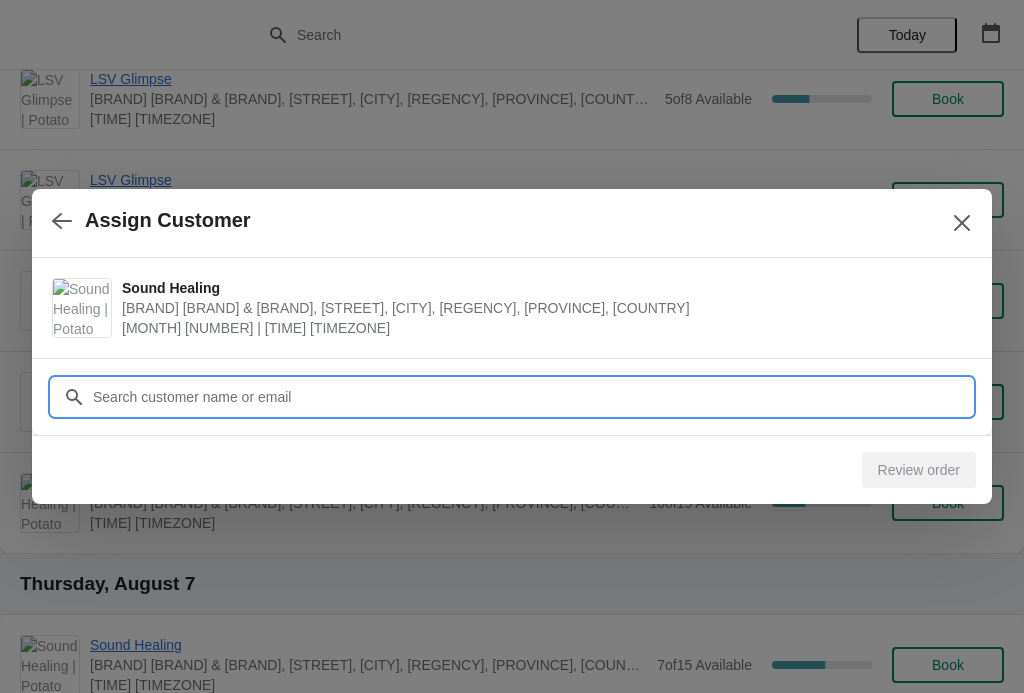 click on "Customer" at bounding box center (532, 397) 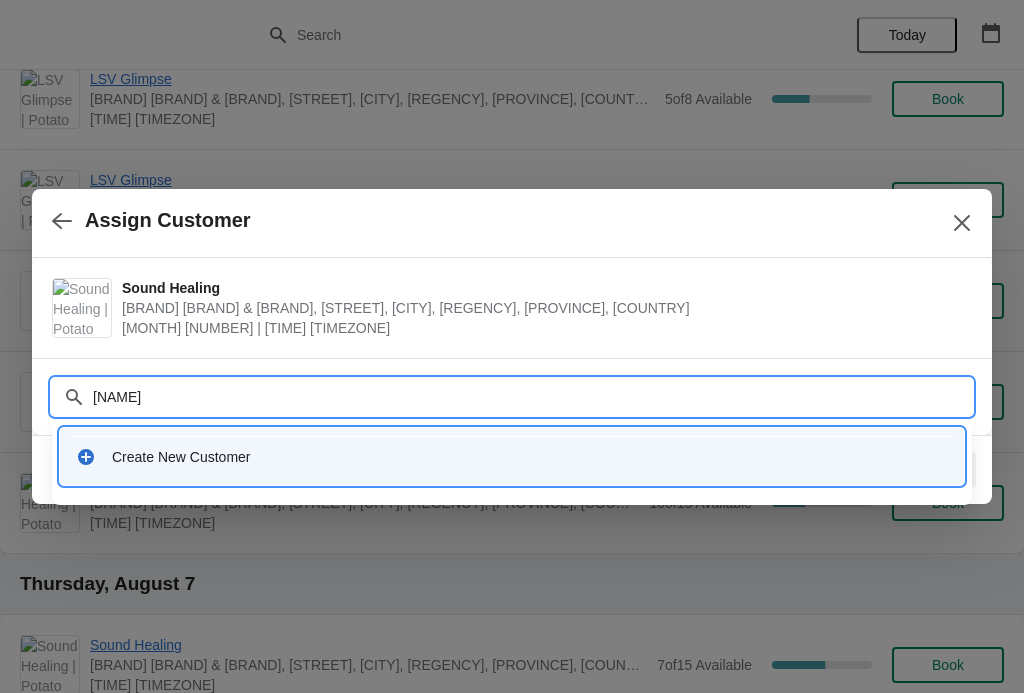 type on "Huimin" 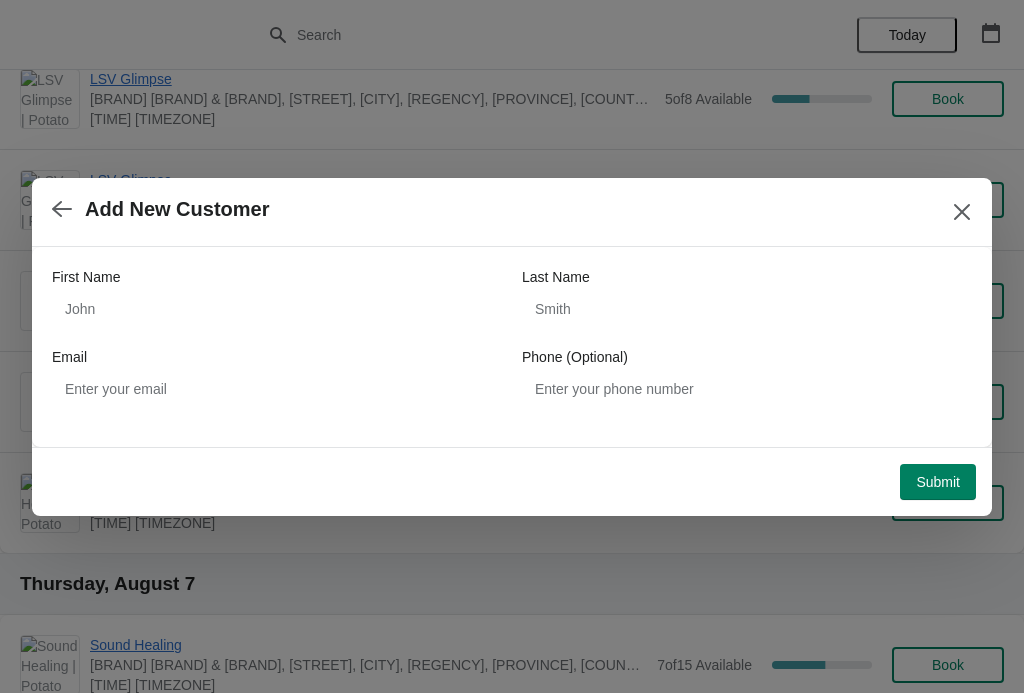 click 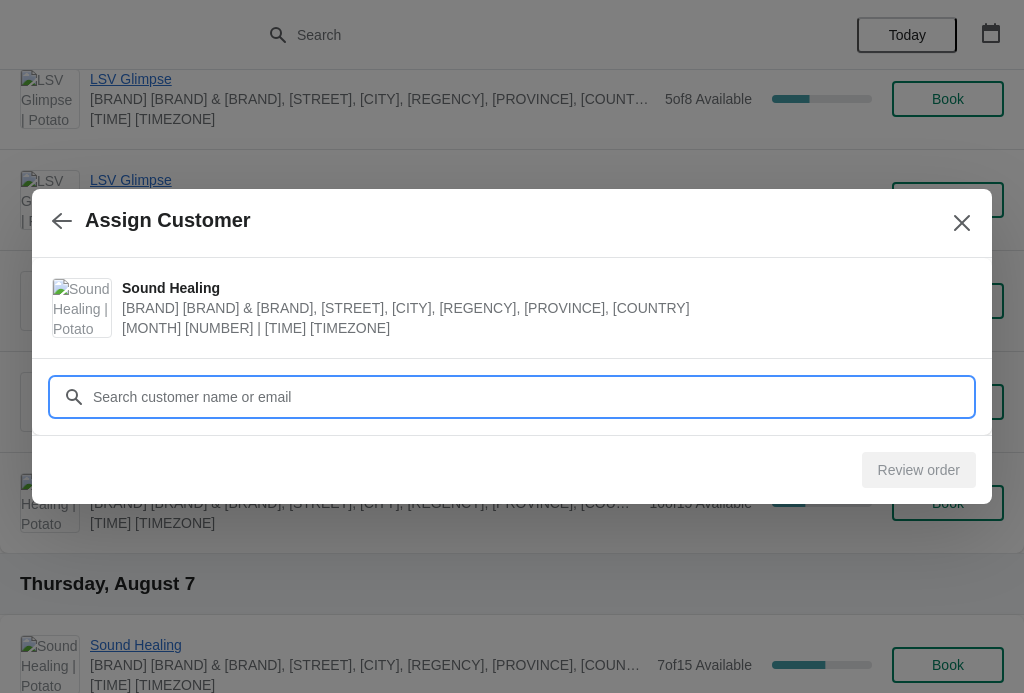 click on "Customer" at bounding box center [532, 397] 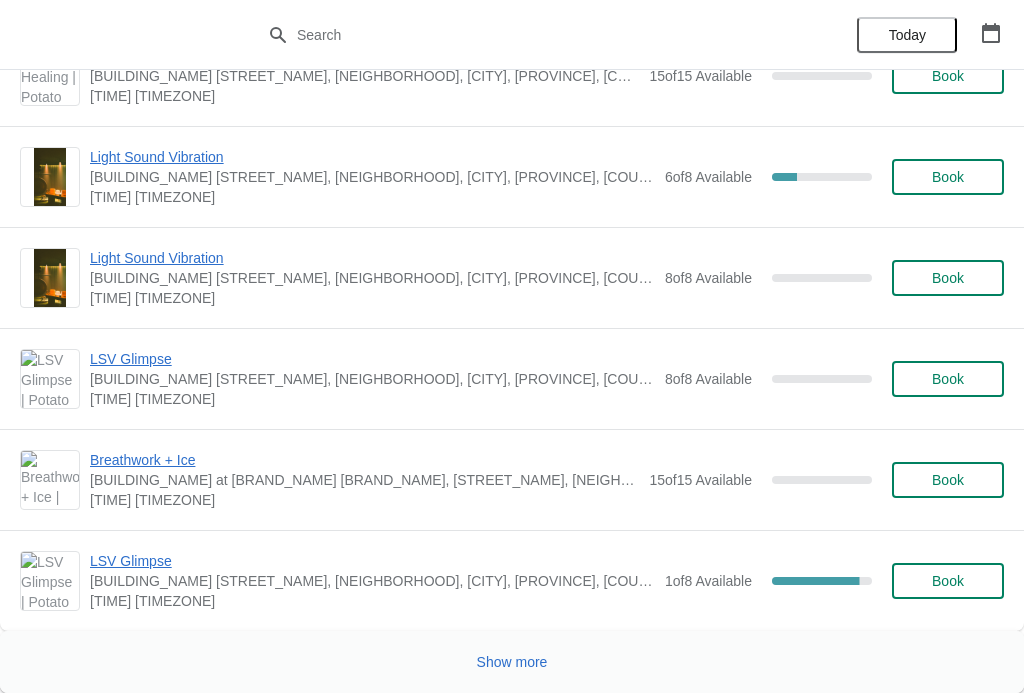 scroll, scrollTop: 3435, scrollLeft: 0, axis: vertical 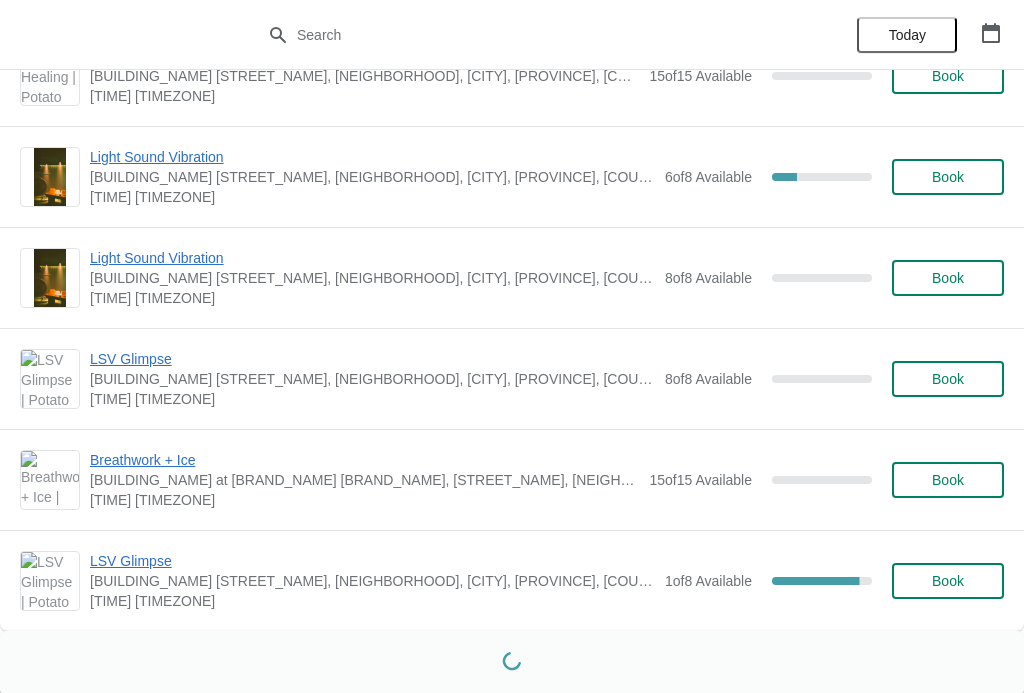 click at bounding box center [504, 655] 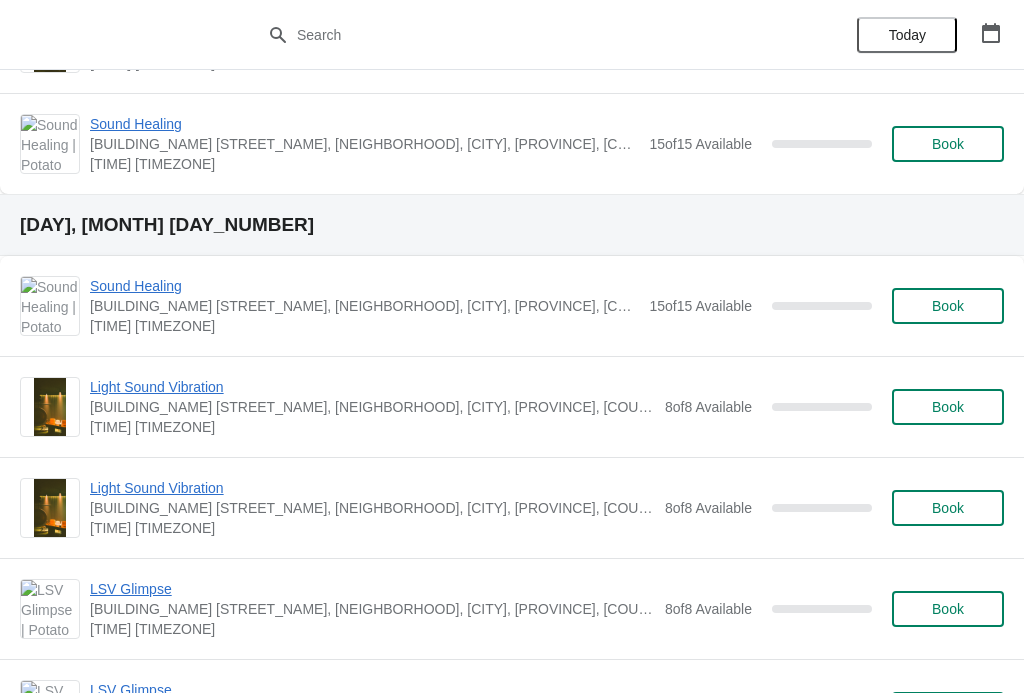 scroll, scrollTop: 4446, scrollLeft: 0, axis: vertical 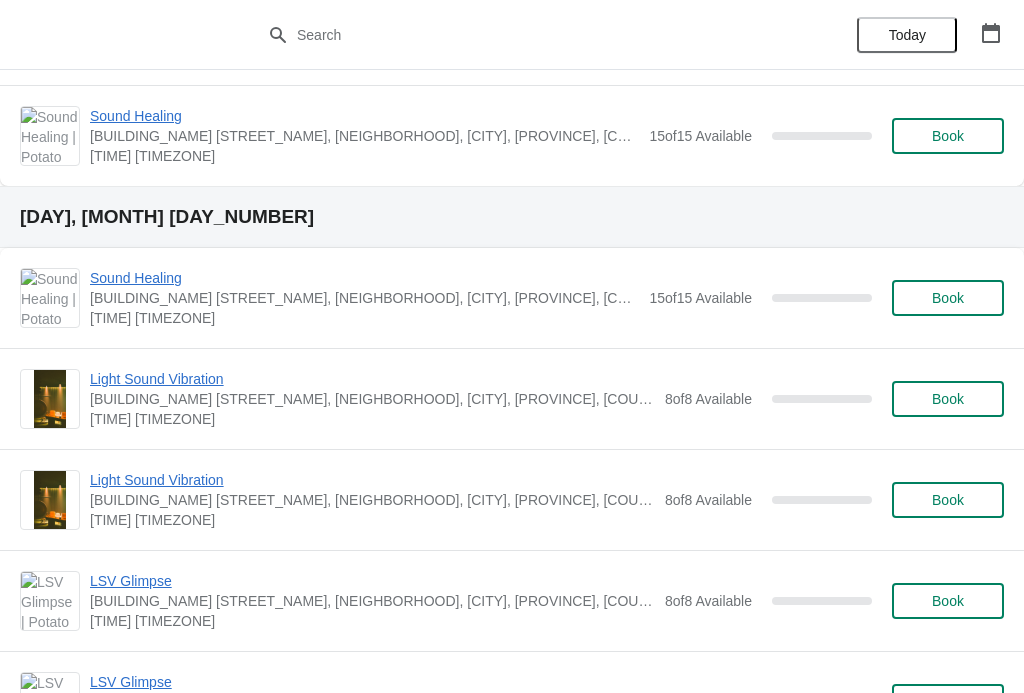 click on "Book" at bounding box center (948, 399) 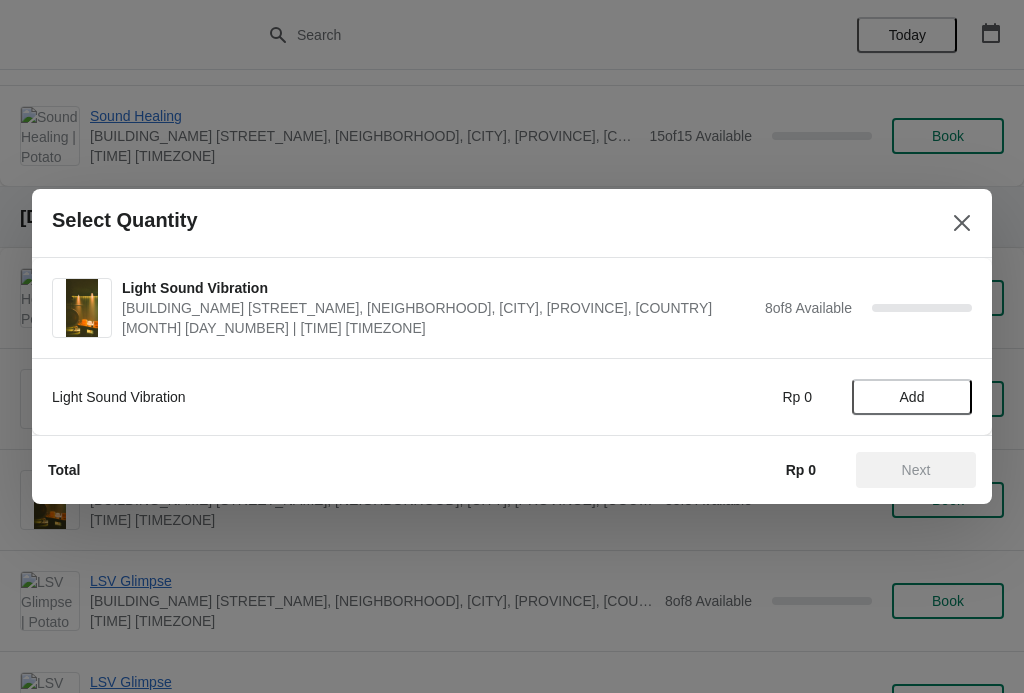 click on "Add" at bounding box center (912, 397) 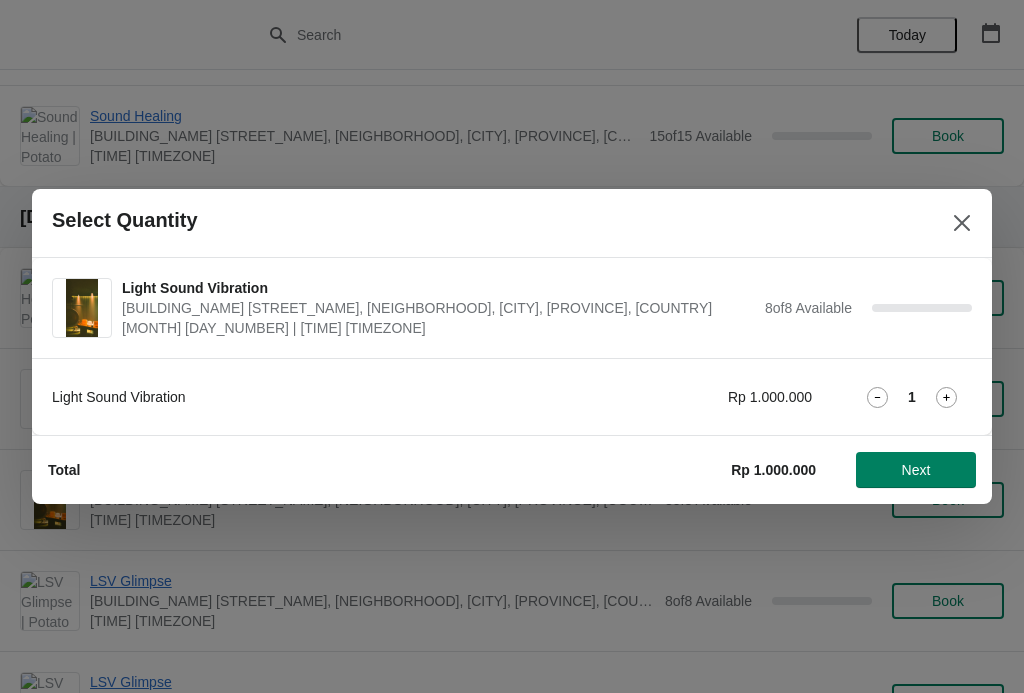 click on "Next" at bounding box center [916, 470] 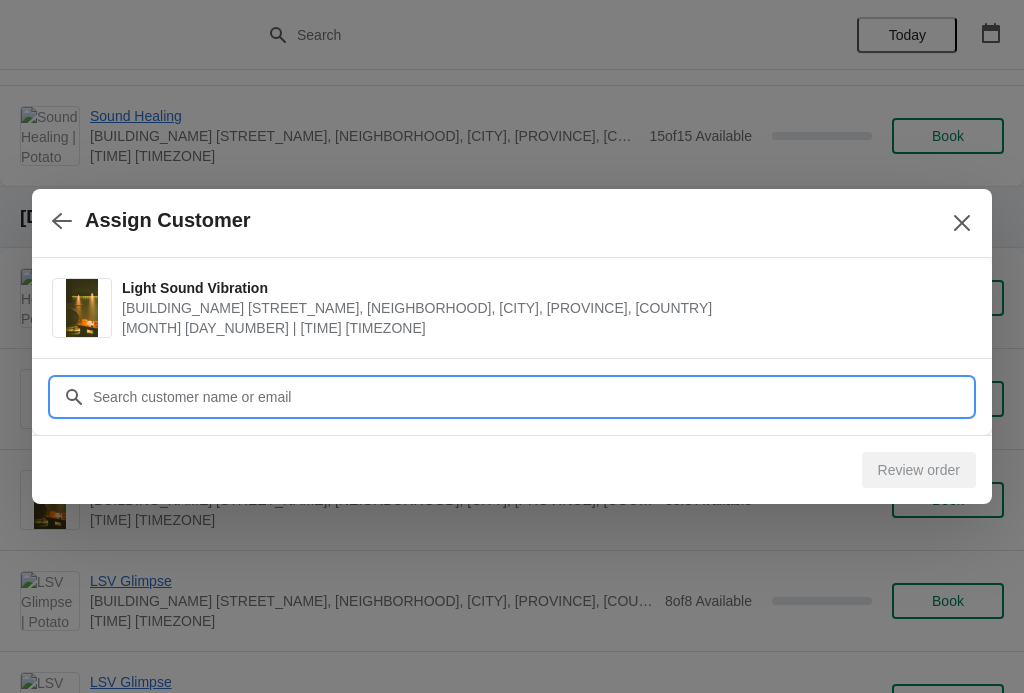 click on "Customer" at bounding box center (532, 397) 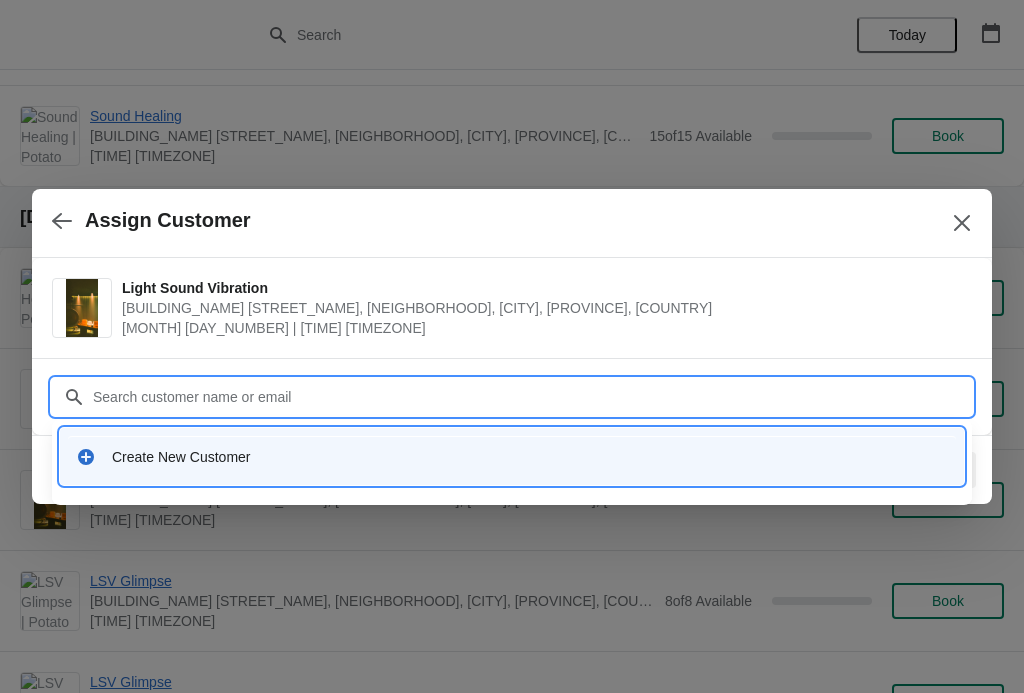 click on "Create New Customer" at bounding box center [530, 457] 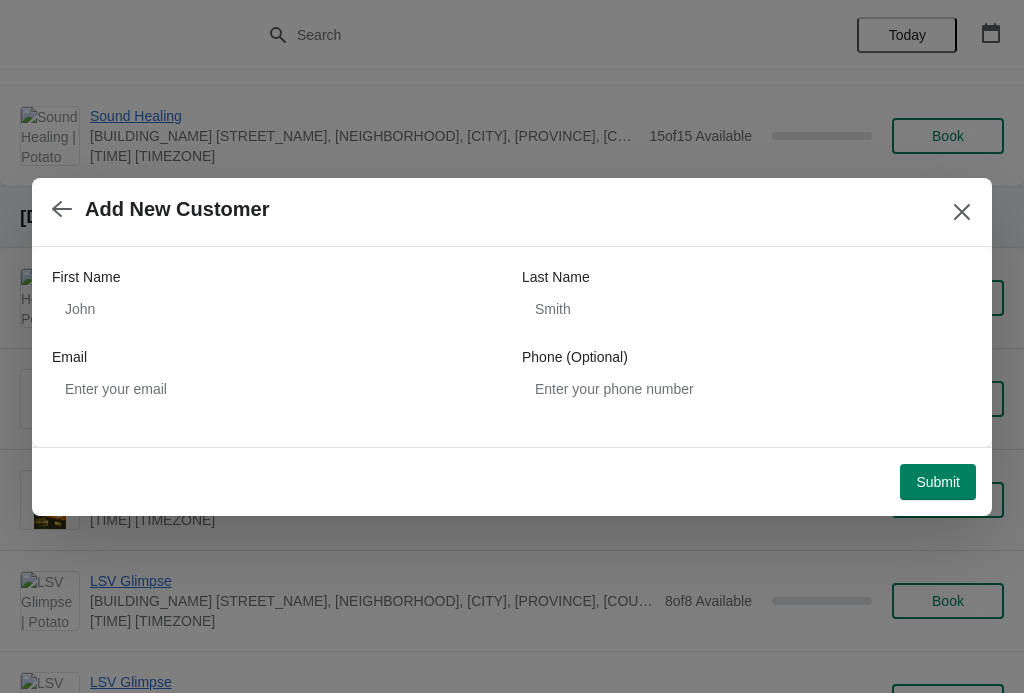 click on "First Name" at bounding box center [86, 277] 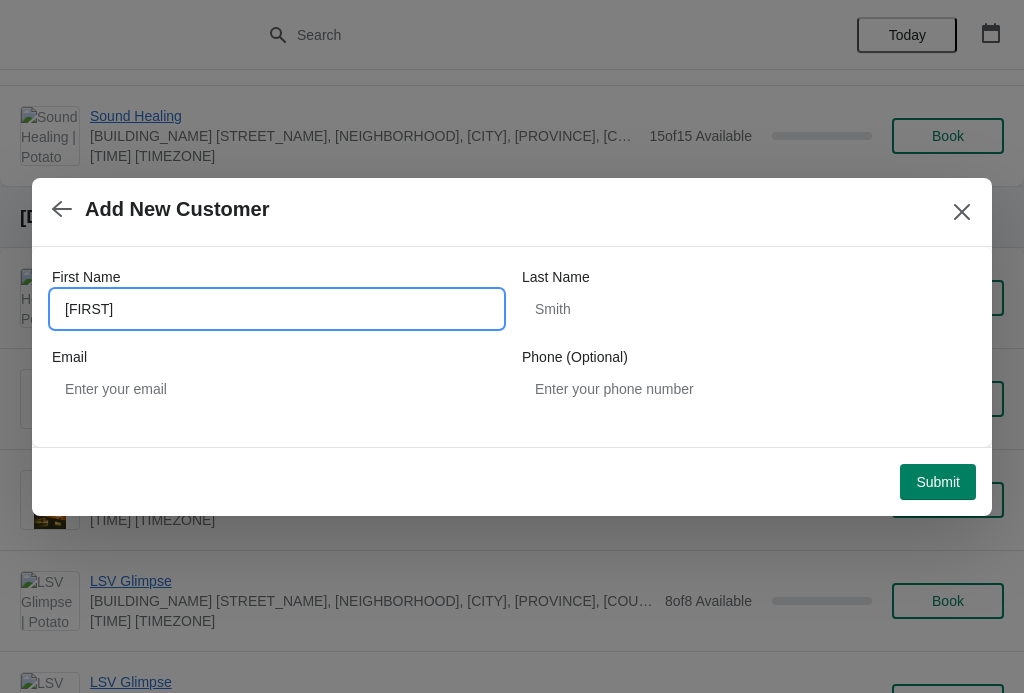 type on "[FIRST]" 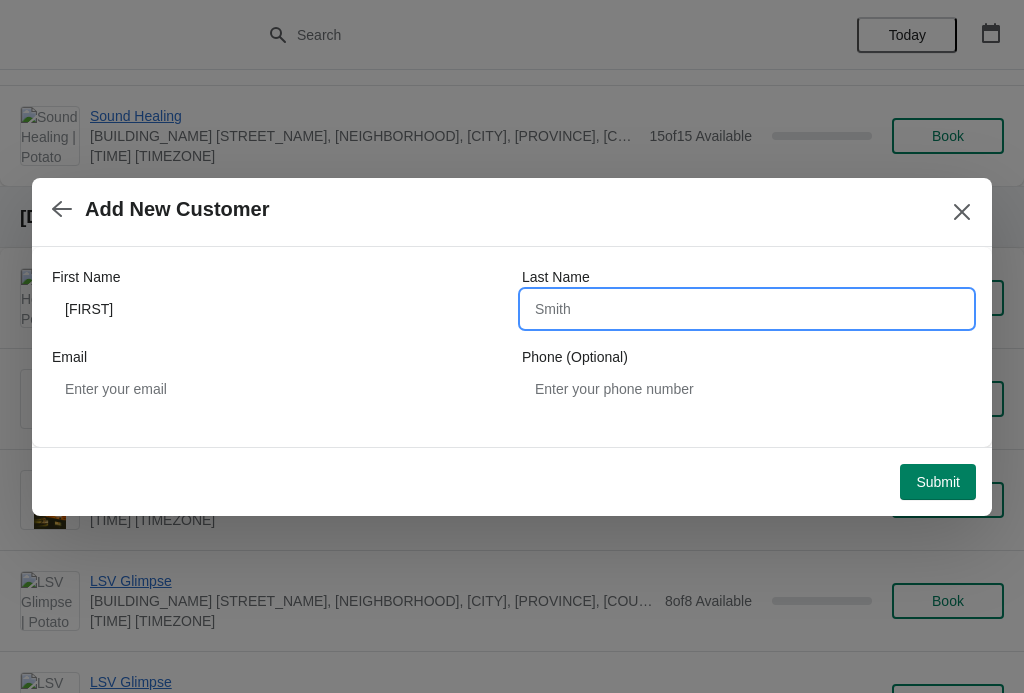 click on "Last Name" at bounding box center (747, 309) 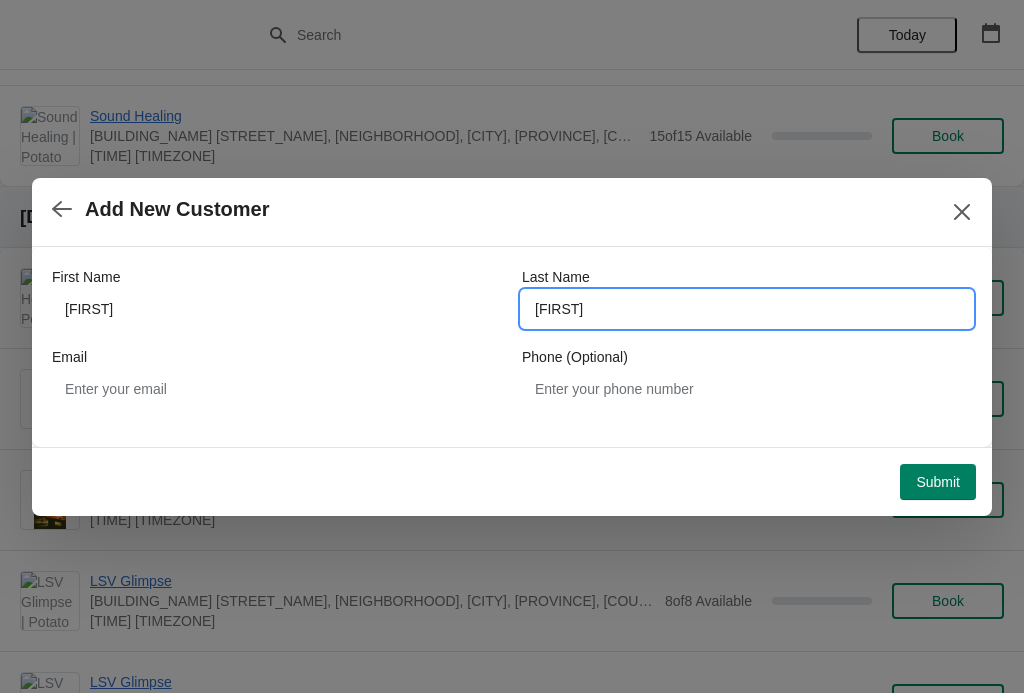 type on "[FIRST]" 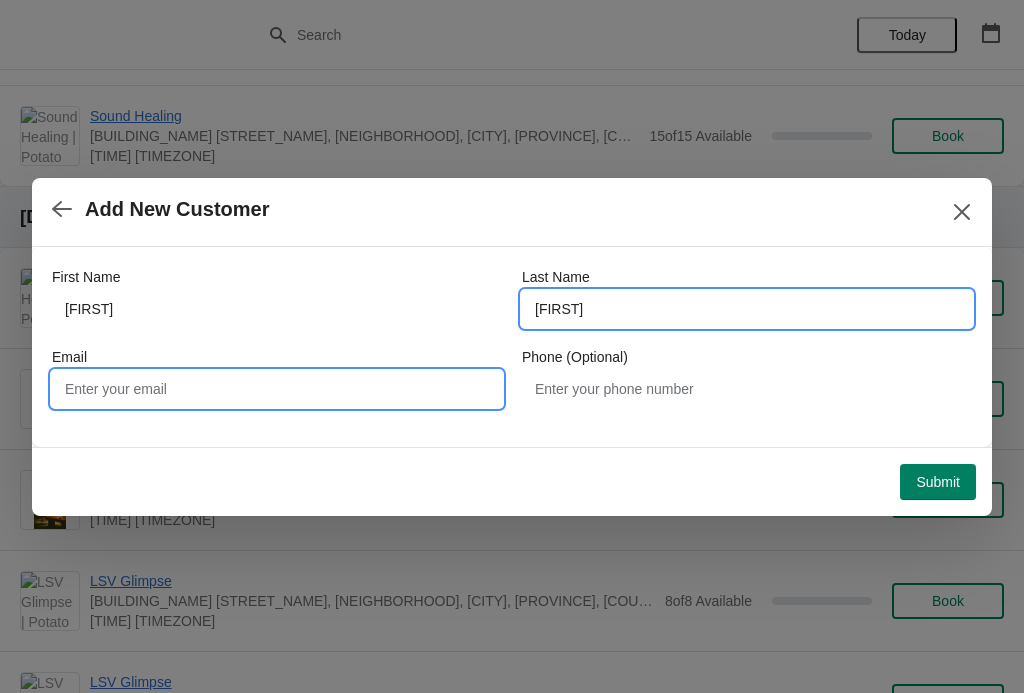 click on "Email" at bounding box center [277, 389] 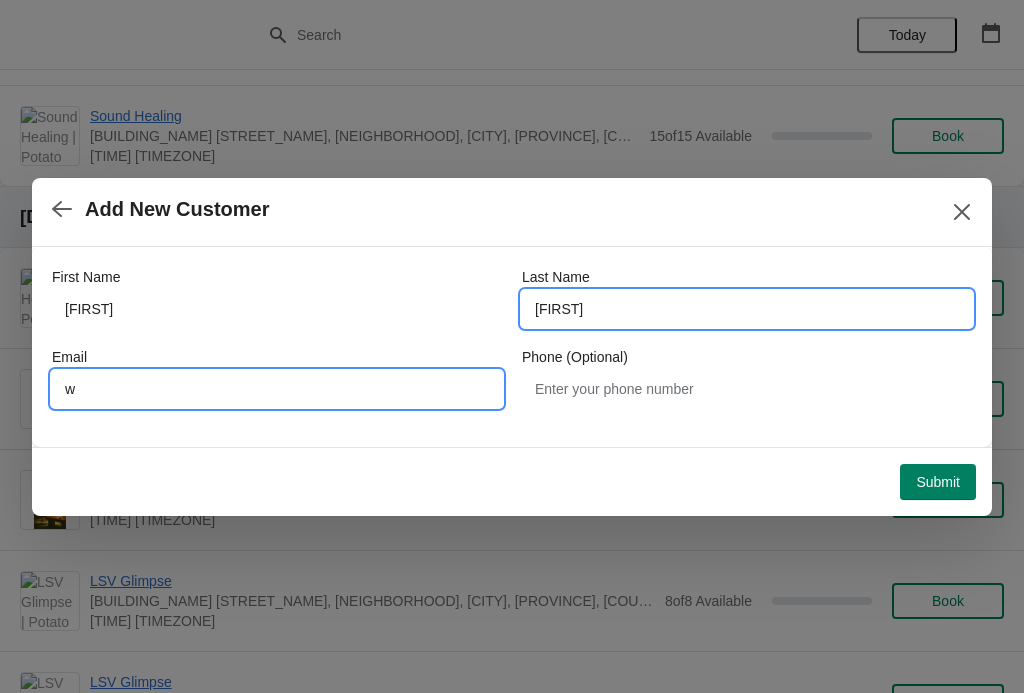 type on "w" 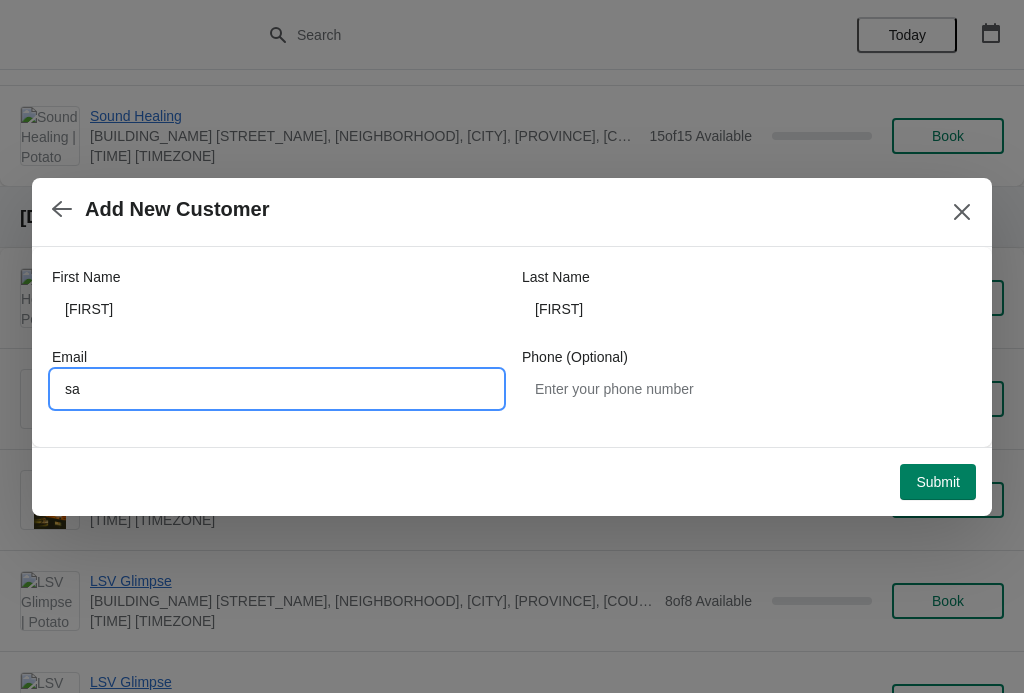 type on "s" 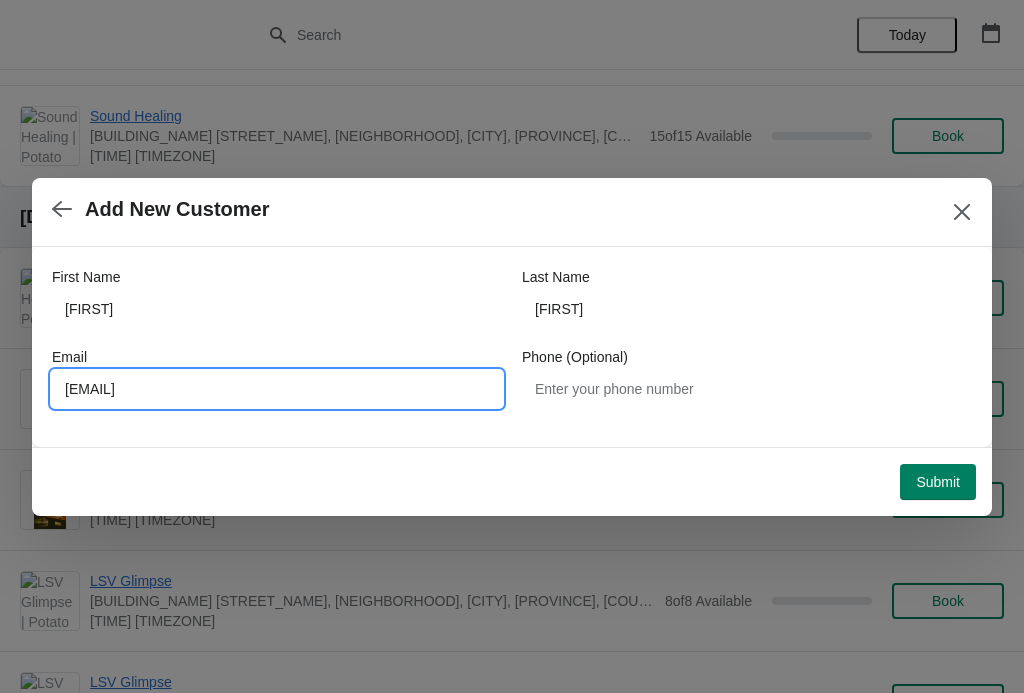 type on "[EMAIL]" 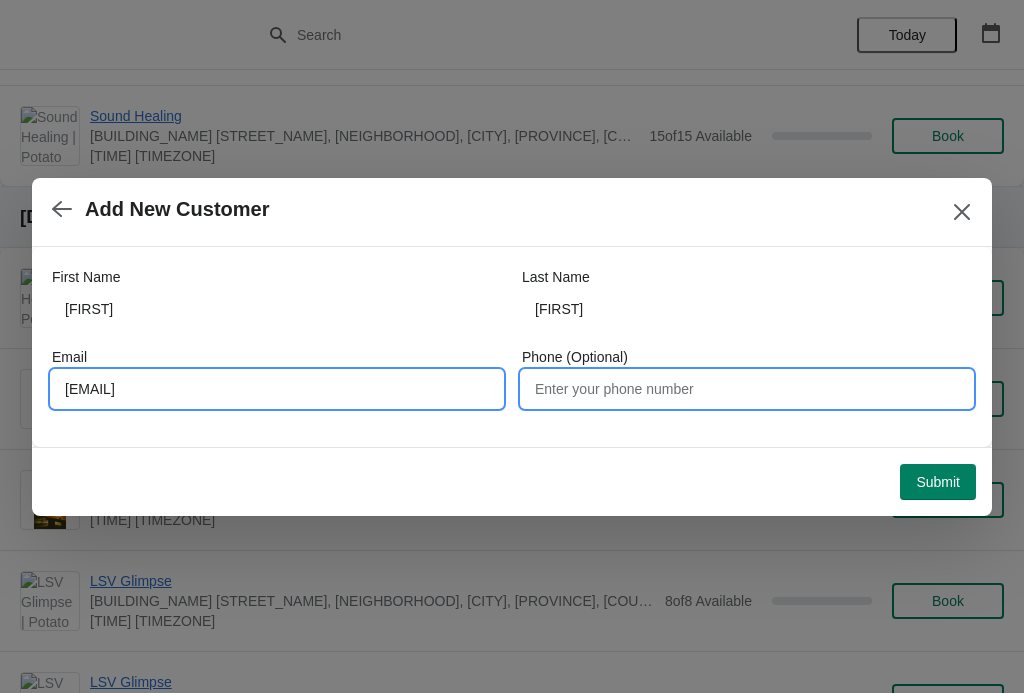 click on "Phone (Optional)" at bounding box center (747, 389) 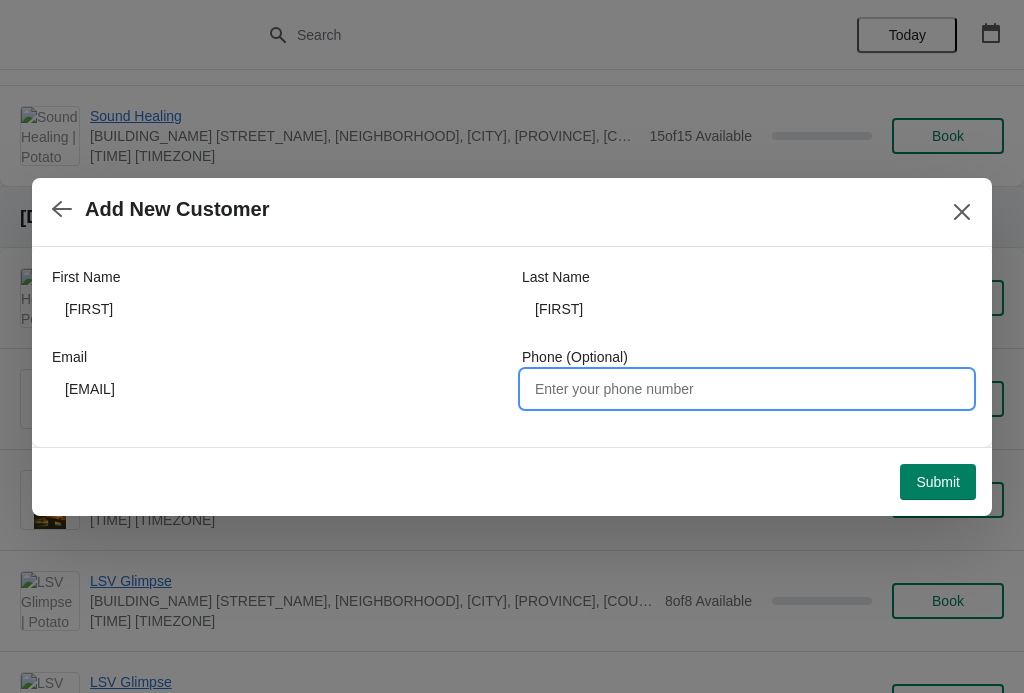 click on "Submit" at bounding box center [938, 482] 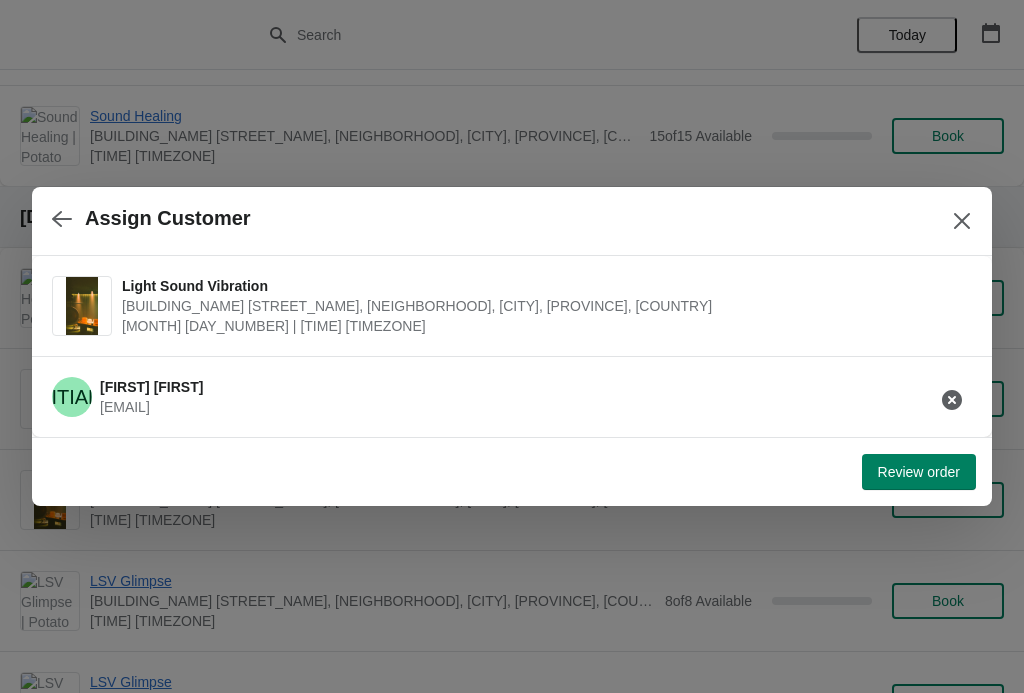 click on "Review order" at bounding box center [919, 472] 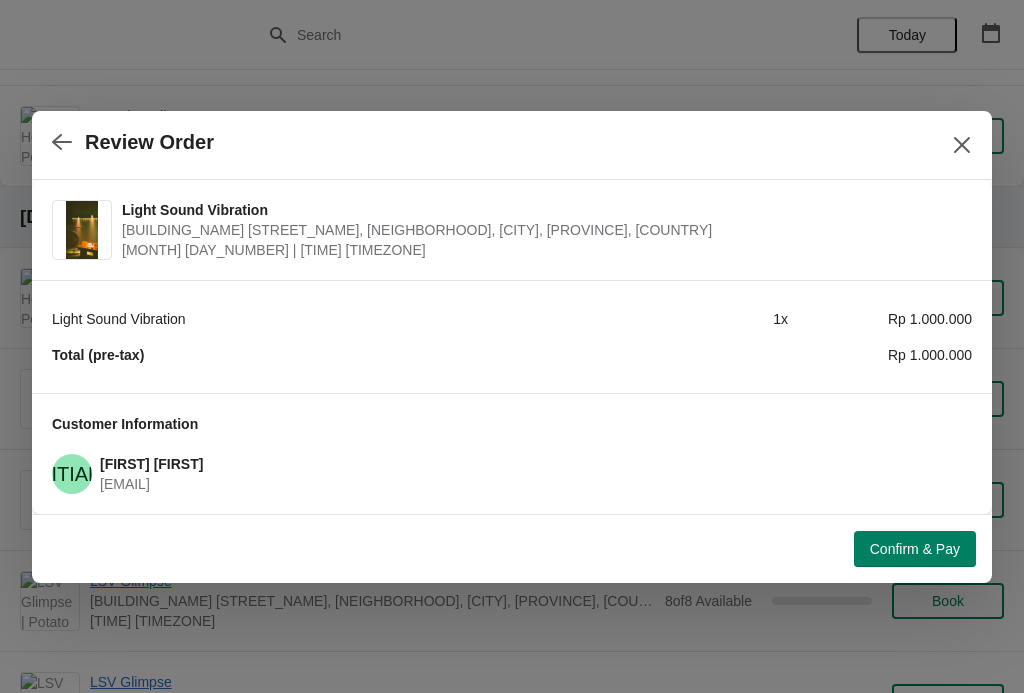 click on "Confirm & Pay" at bounding box center [915, 549] 